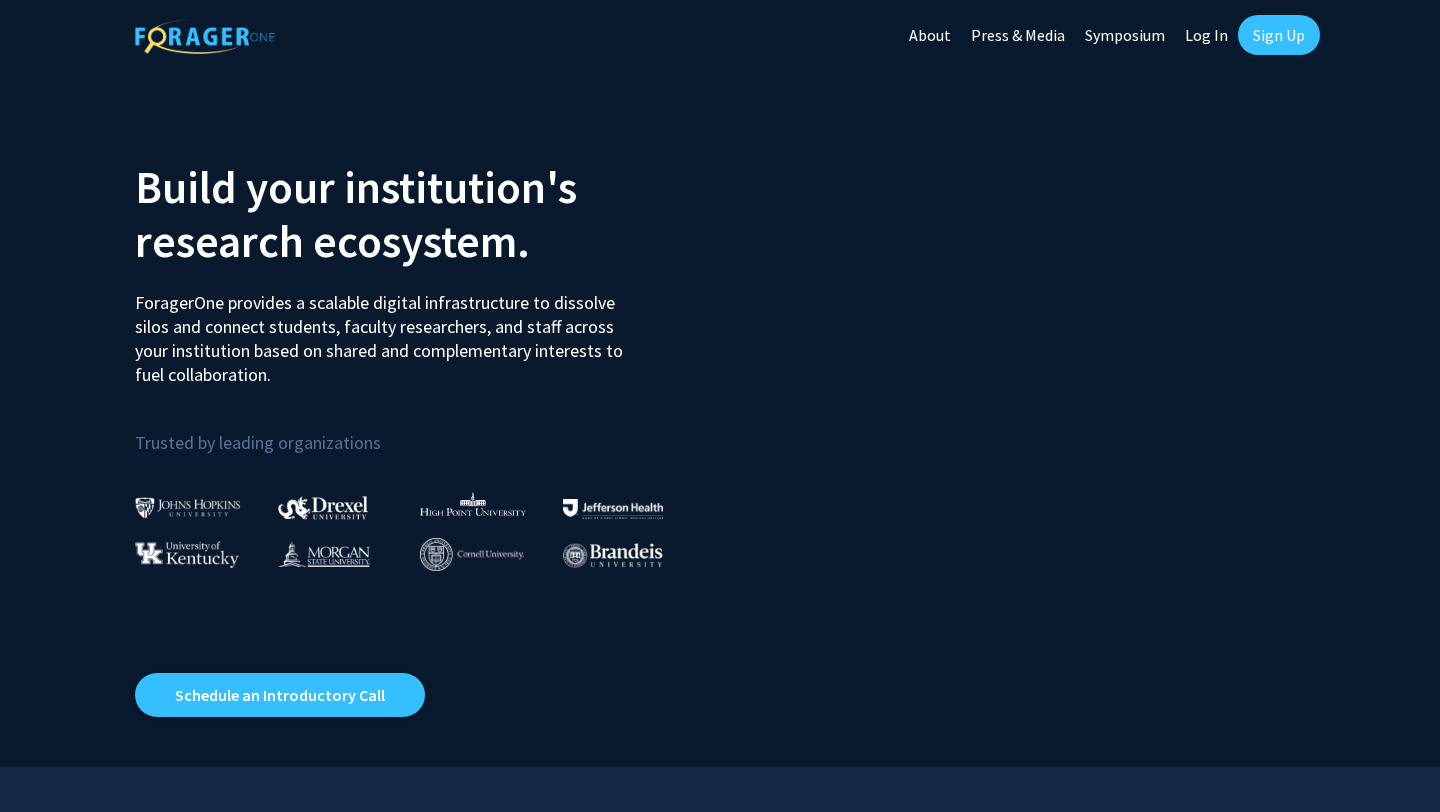 scroll, scrollTop: 0, scrollLeft: 0, axis: both 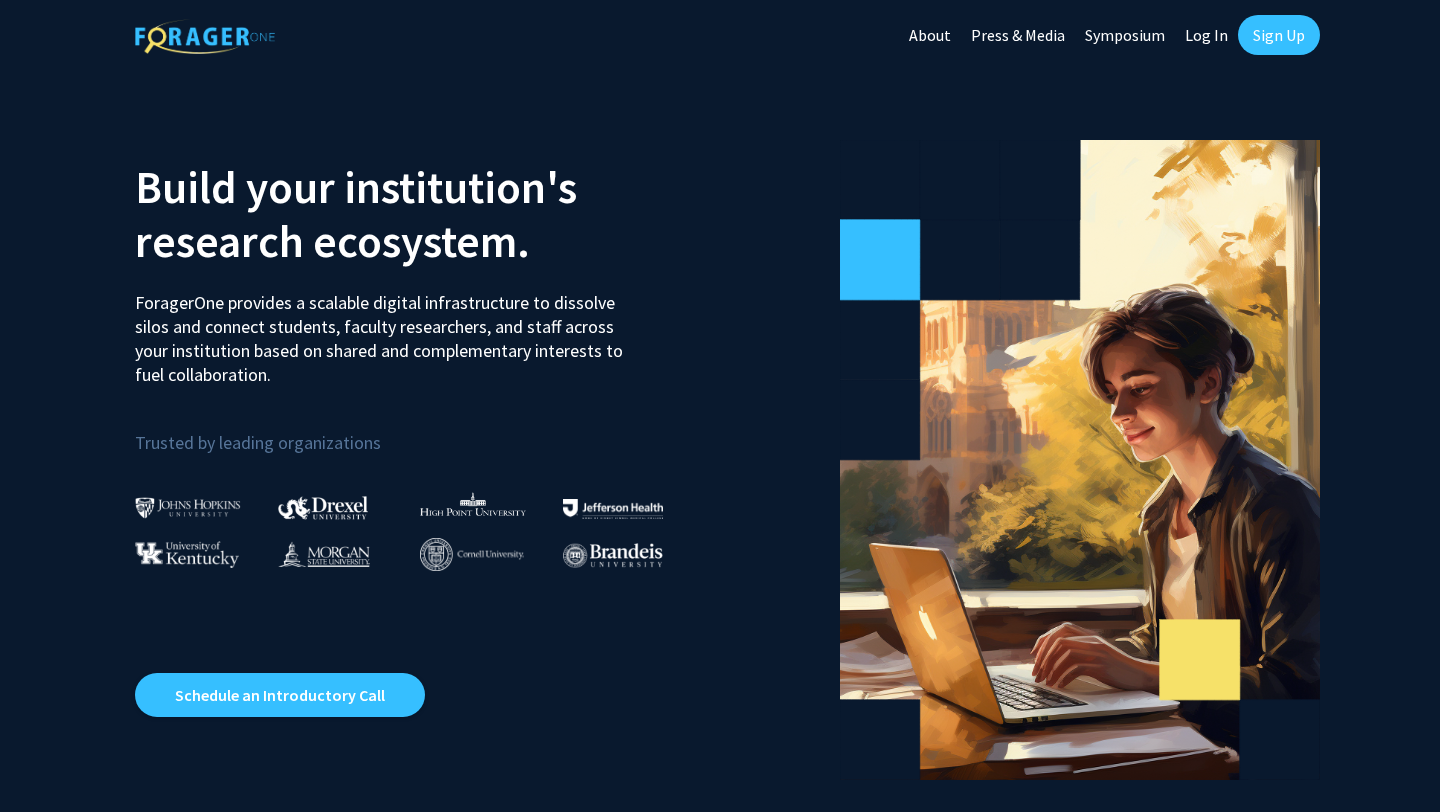click on "Log In" 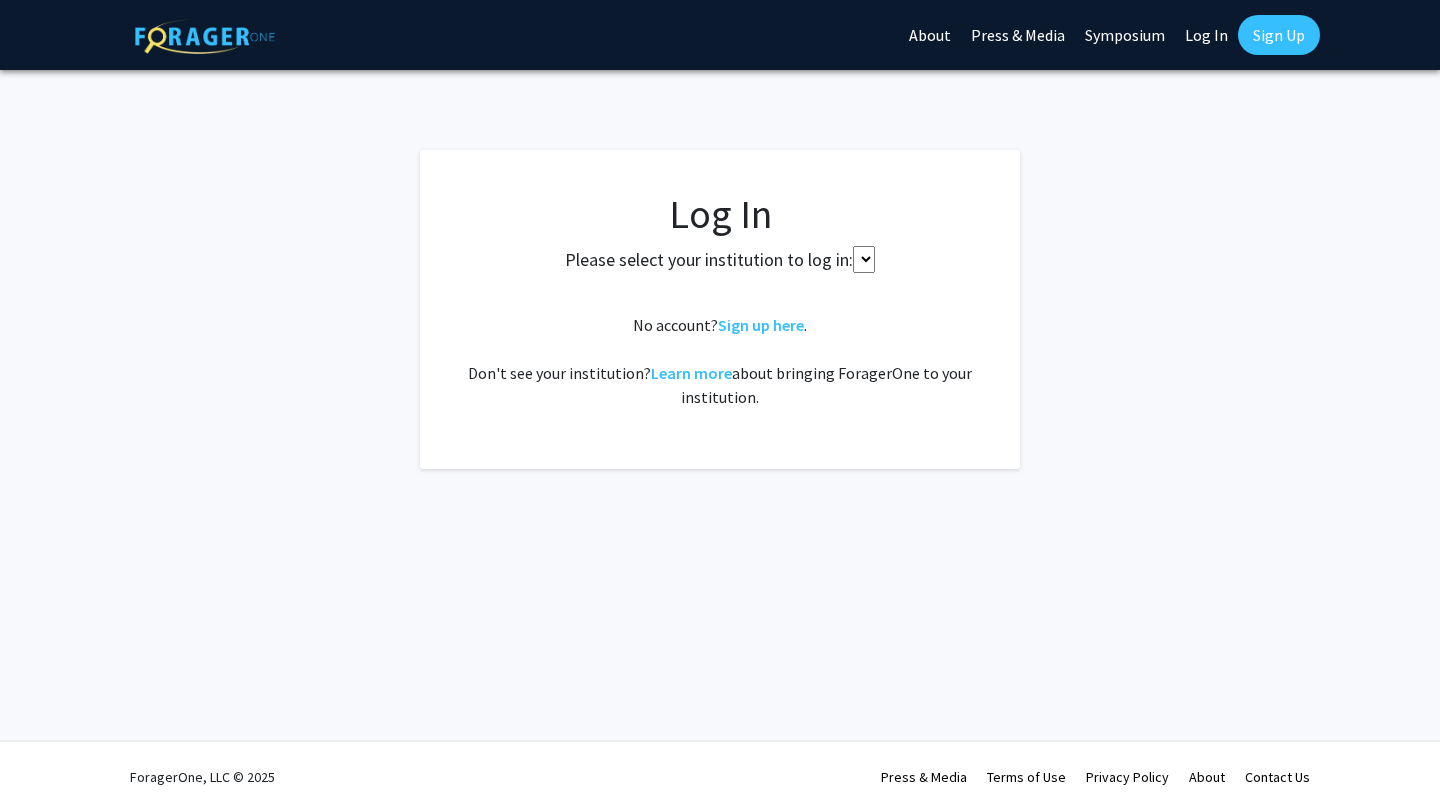 select 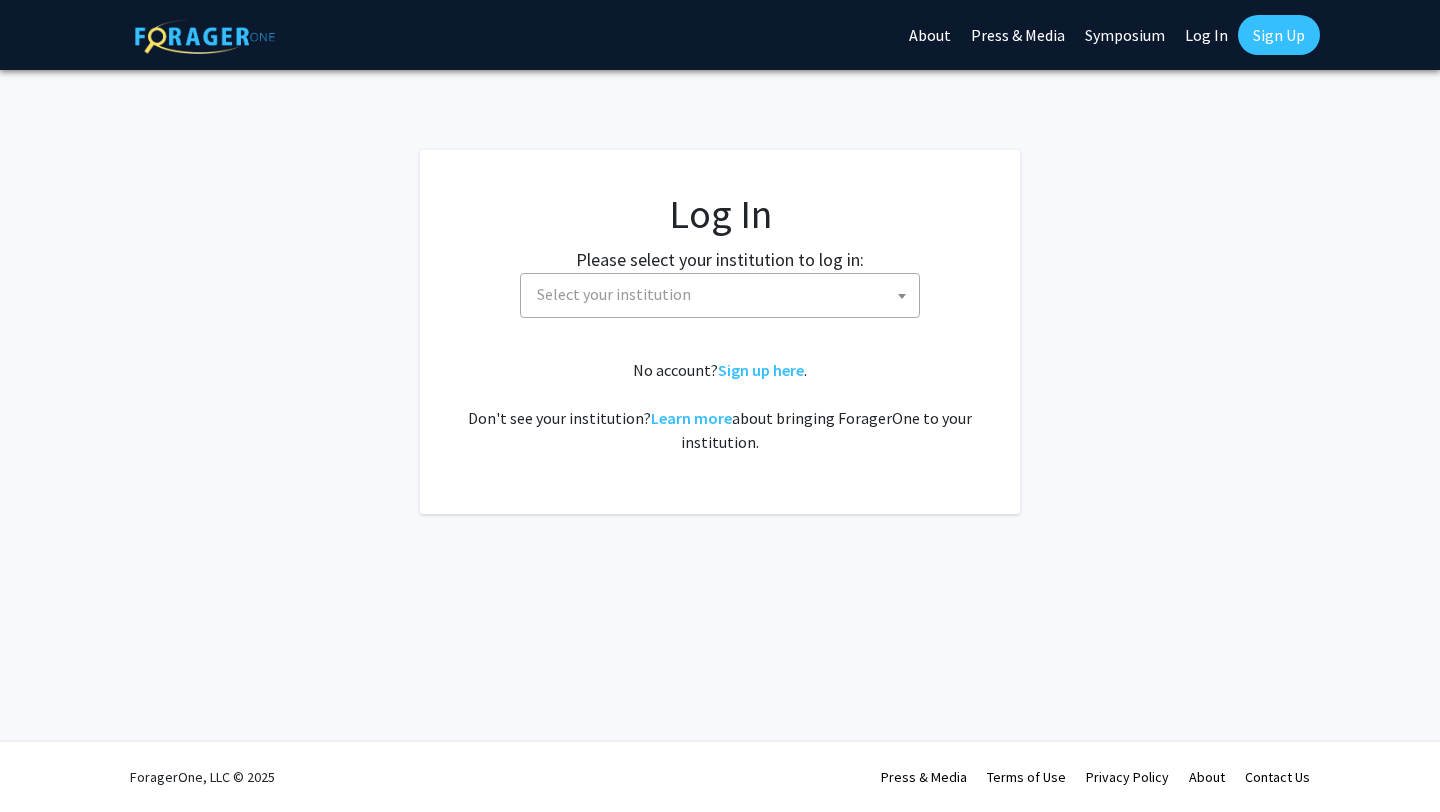 click on "Select your institution" at bounding box center (724, 294) 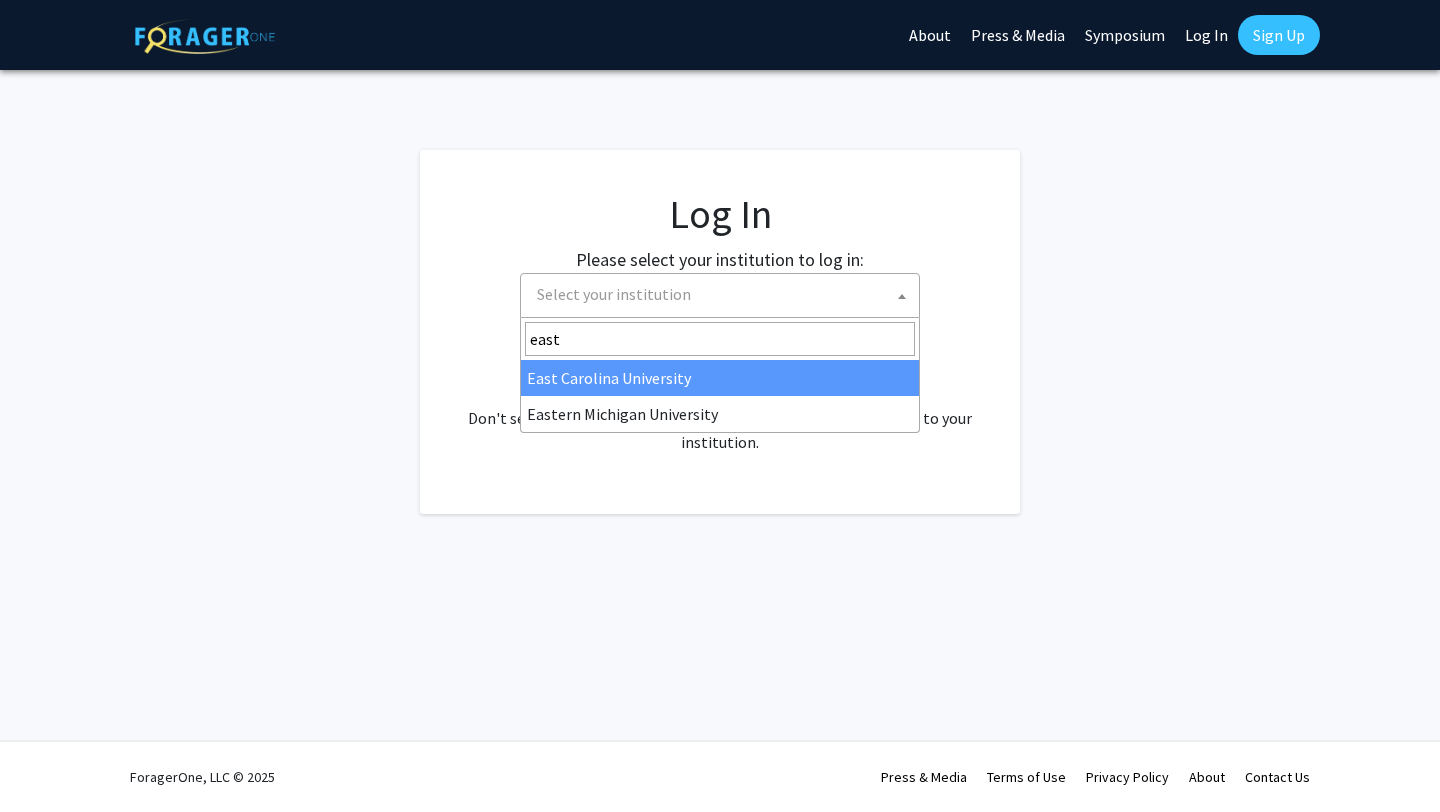 type on "east" 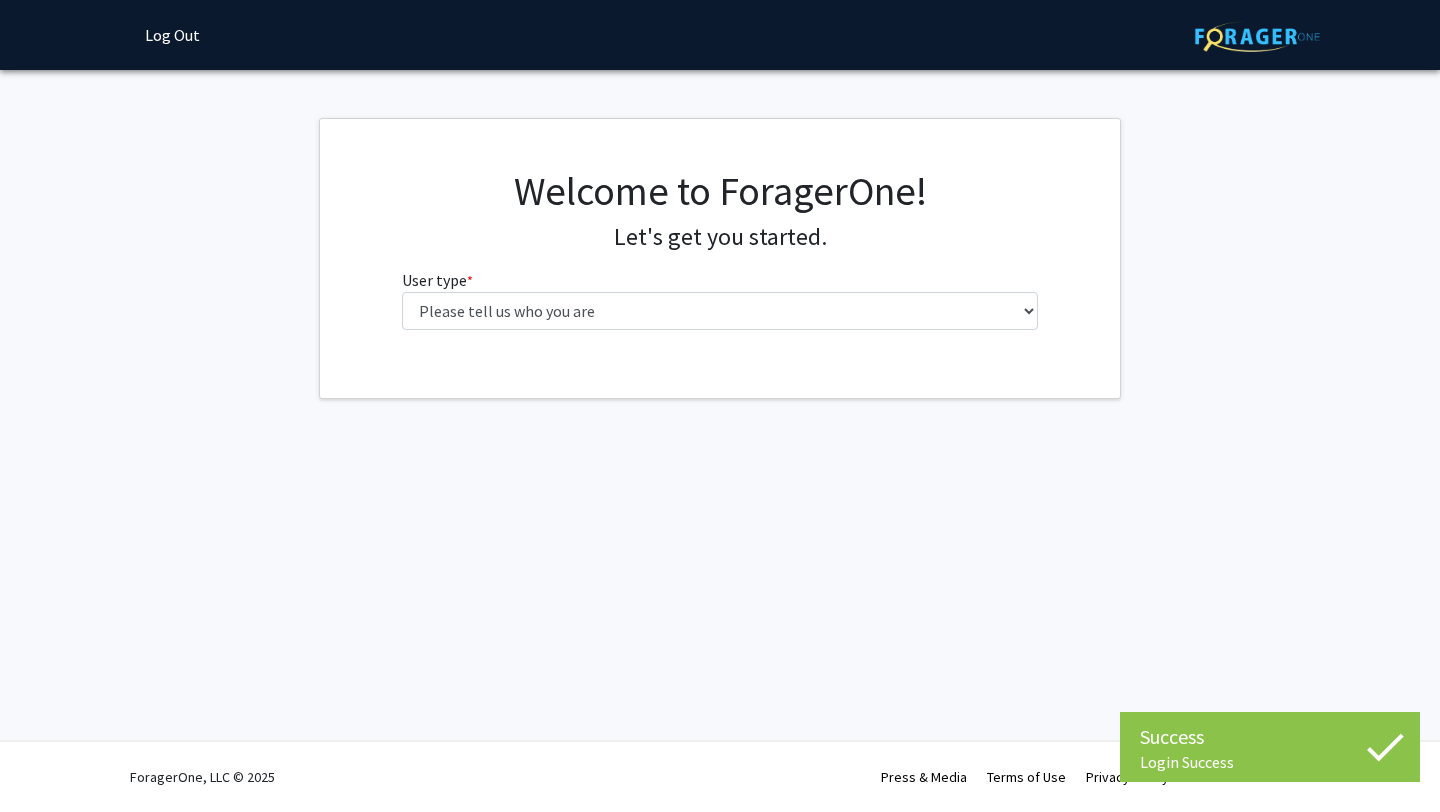 scroll, scrollTop: 0, scrollLeft: 0, axis: both 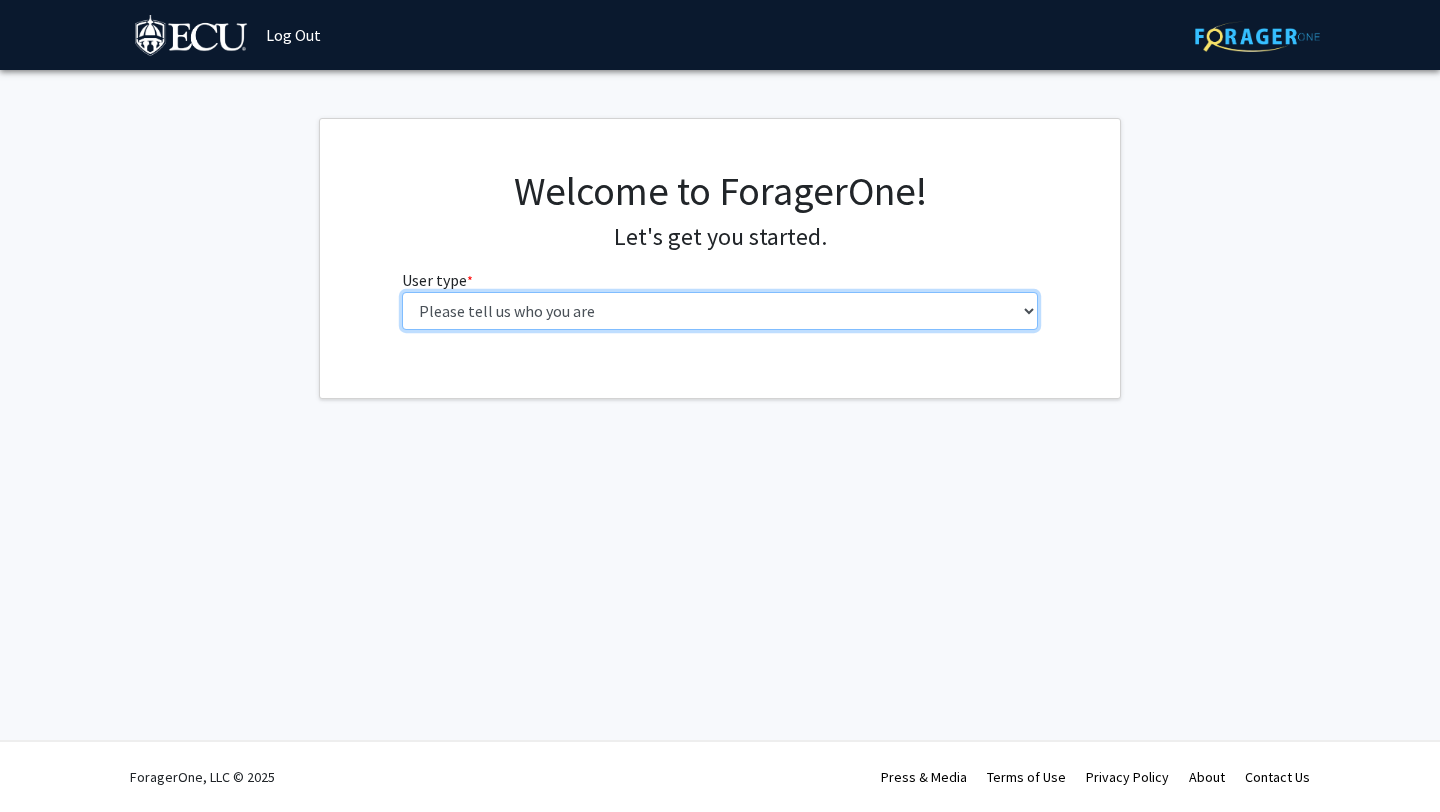 click on "Please tell us who you are  Undergraduate Student   Master's Student   Doctoral Candidate (PhD, MD, DMD, PharmD, etc.)   Postdoctoral Researcher / Research Staff / Medical Resident / Medical Fellow   Faculty   Administrative Staff" at bounding box center [720, 311] 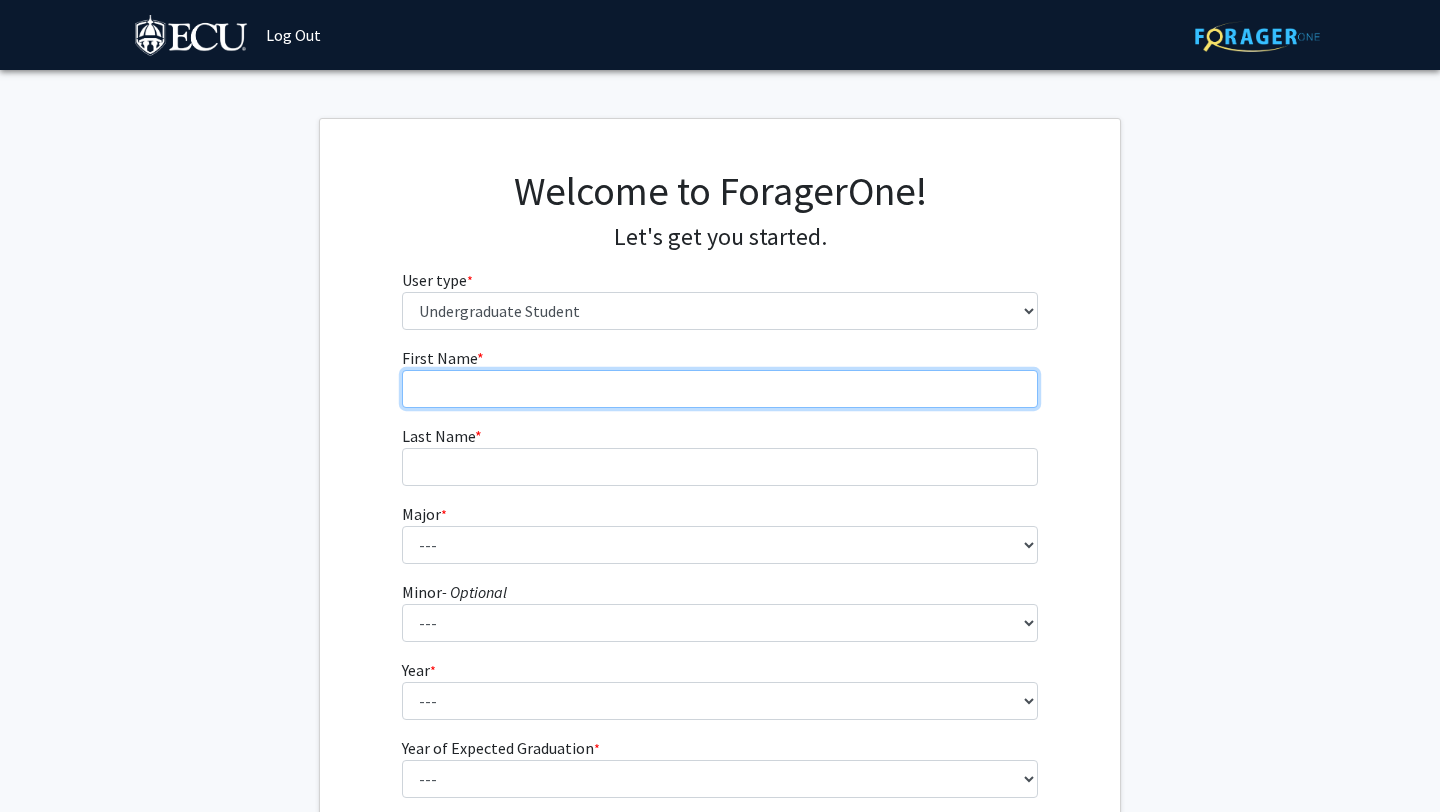 click on "First Name * required" at bounding box center (720, 389) 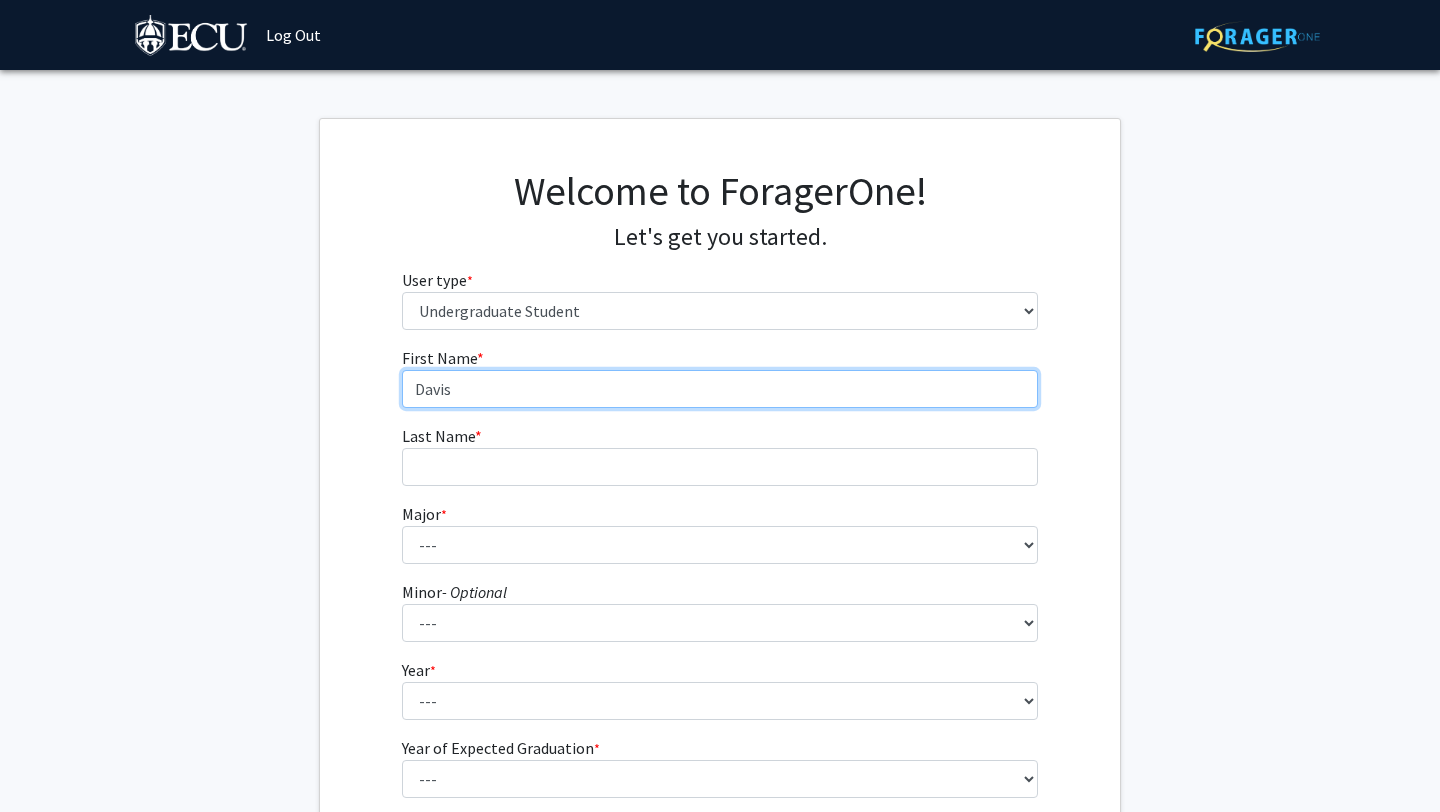 type on "Davis" 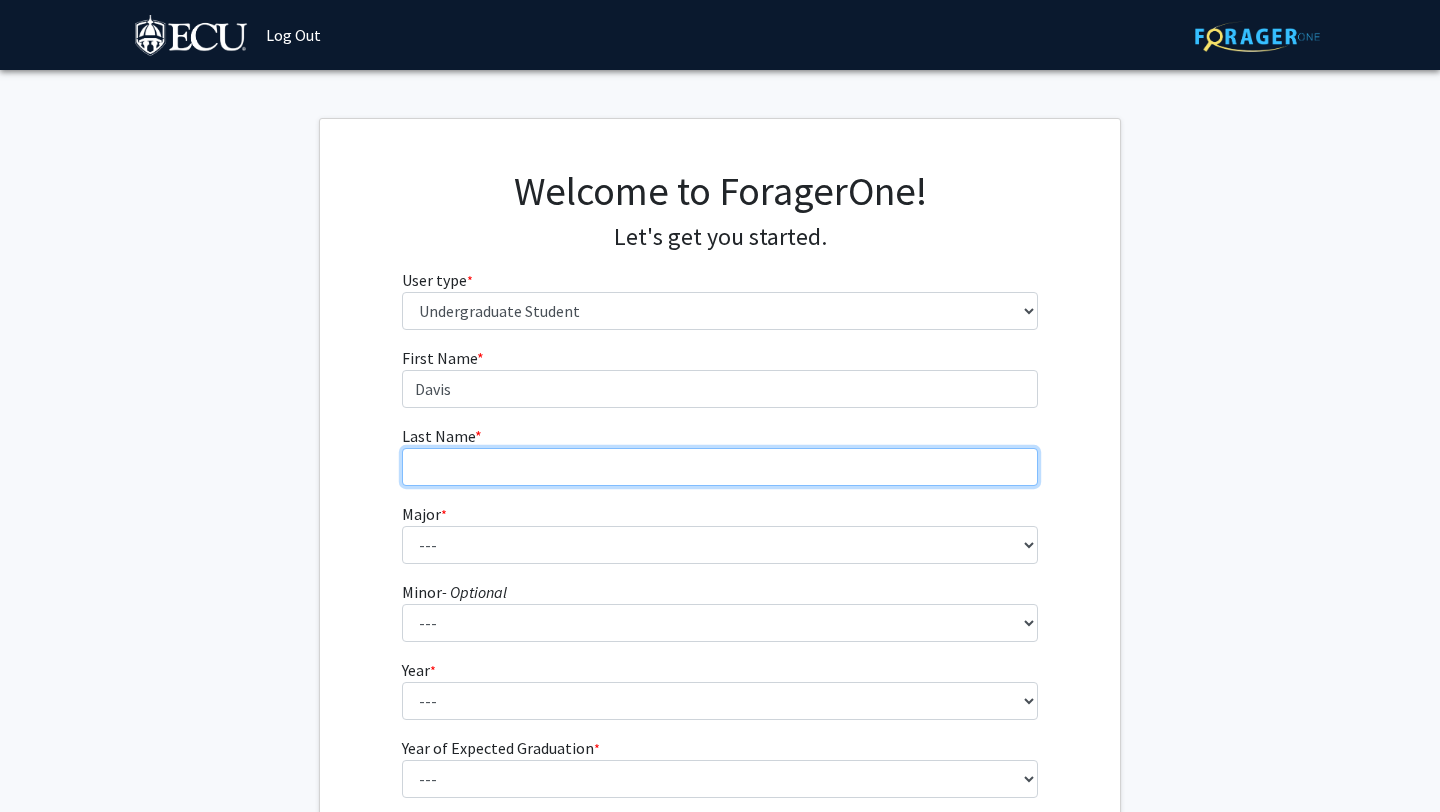 click on "Last Name * required" at bounding box center (720, 467) 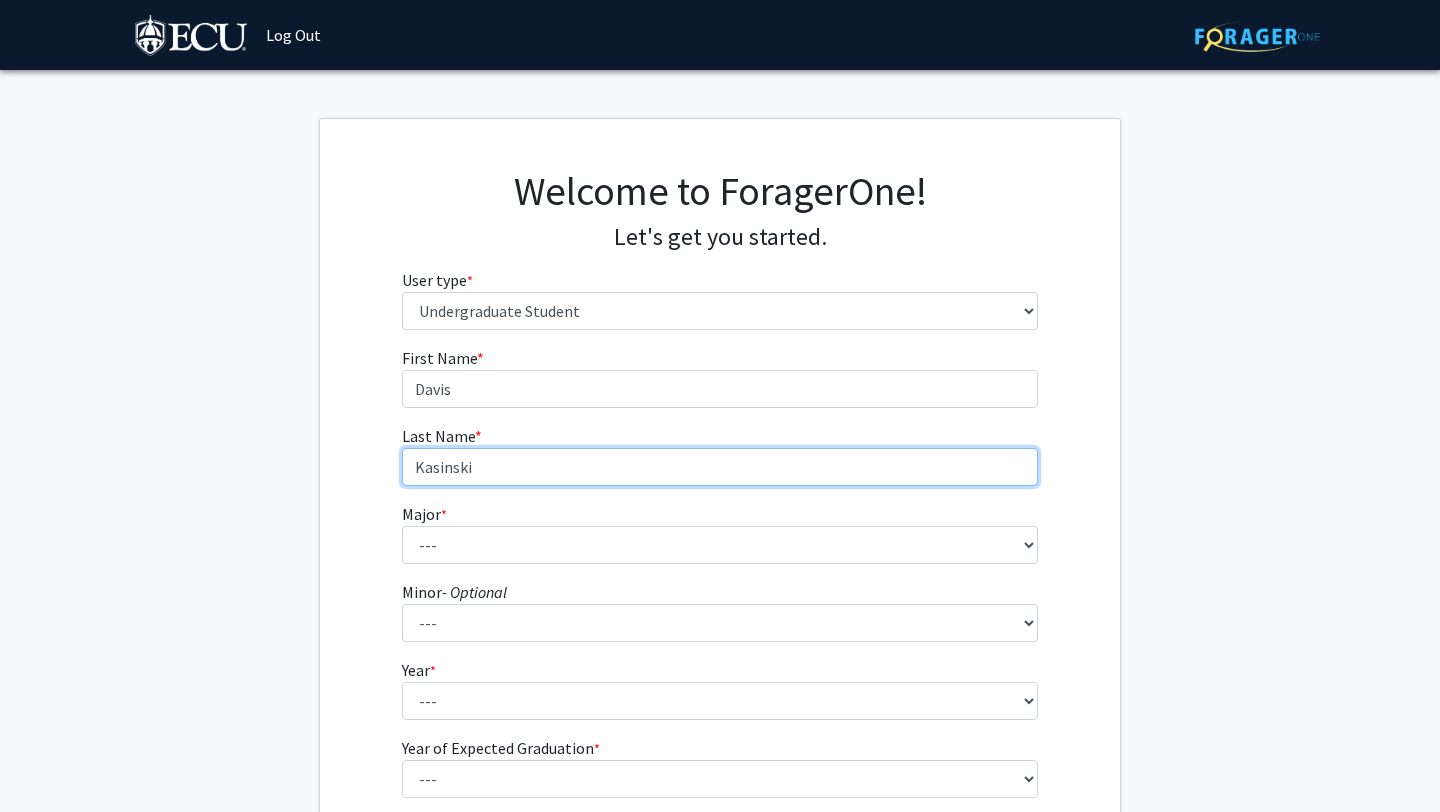 type on "Kasinski" 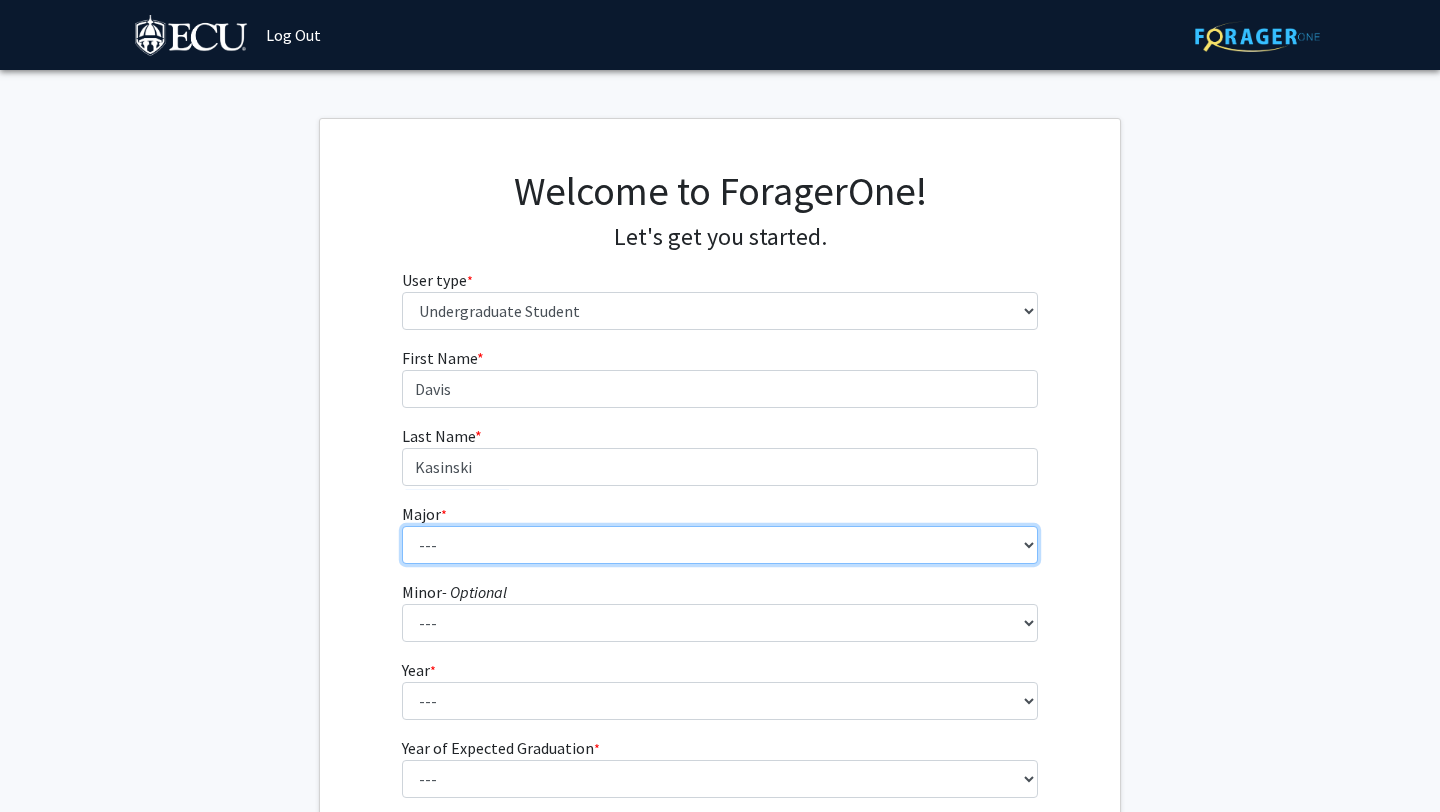 click on "--- Accounting African and African American Studies Anthropology Applied Atmospheric Science Applied Sociology Art Art Education Athletic Training Biochemistry Biochemistry (Chemistry Concentration) Biology Birth Through Kindergarten (B-K) Teacher Education Chemistry Child Life Clinical Laboratory Science Communication Community and Regional Planning Computer Science Construction Management Criminal Justice Dance Design Economics Elementary Education (K-6) Engineering English English, Secondary Education Entrepreneurship Environmental Health Exercise Physiology Family and Community Services Family and Consumer Sciences Education Fashion Merchandising and Consumer Studies Finance Foreign Languages and Literatures Geographic Information Science and Technology Geography Geology Health Fitness Specialist Health Information Management Health Services Management History History, Secondary Education Hospitality Management Music" at bounding box center (720, 545) 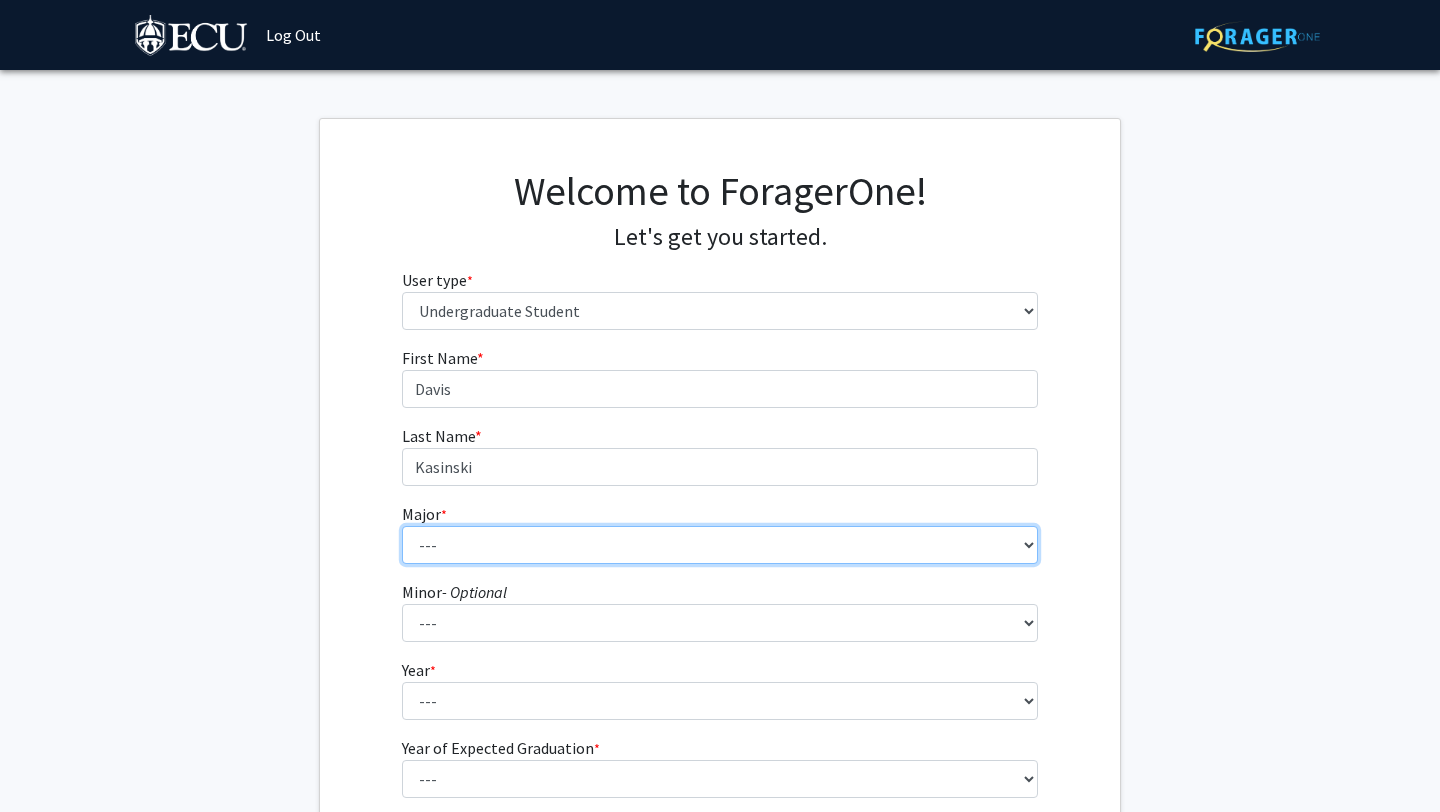select on "69: 1367" 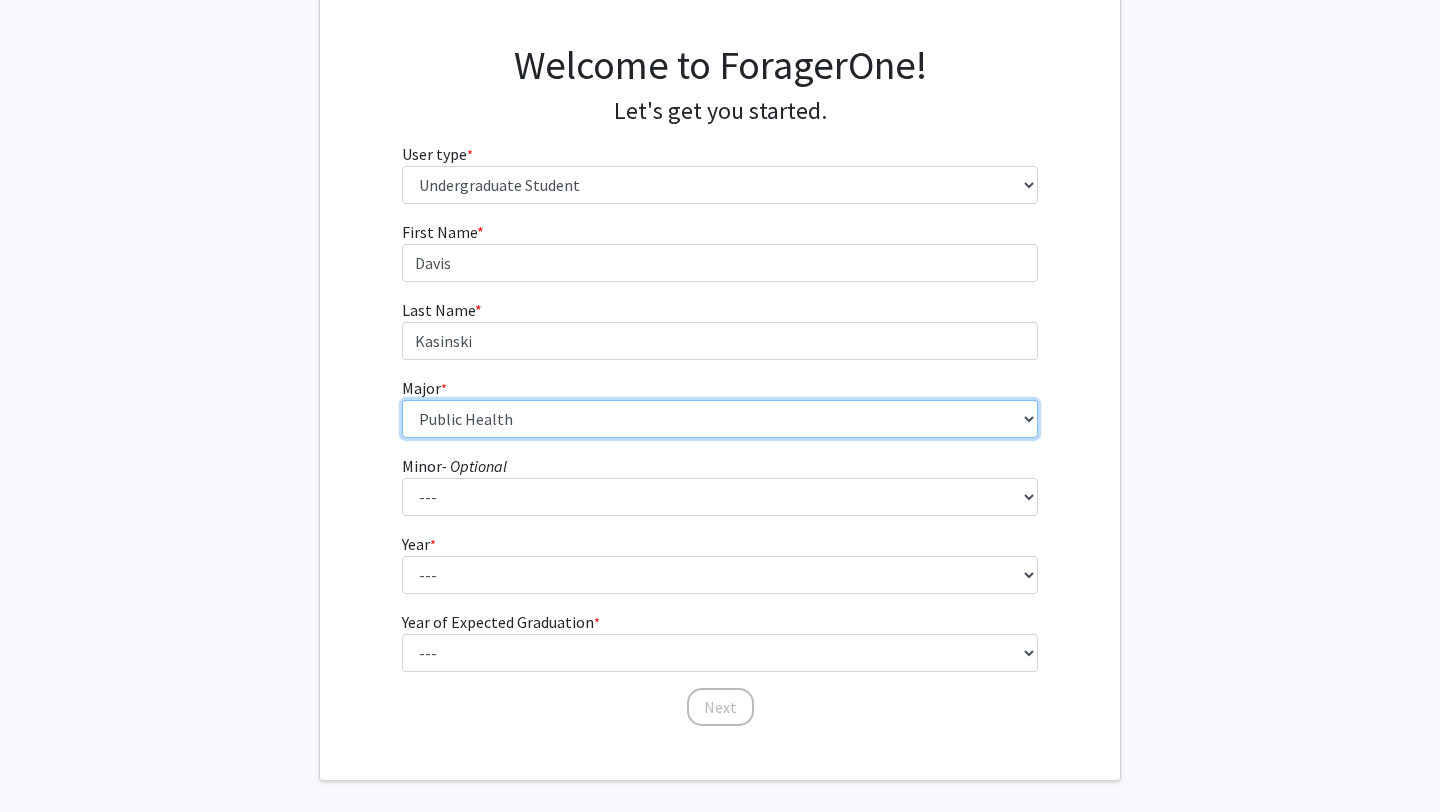 scroll, scrollTop: 132, scrollLeft: 0, axis: vertical 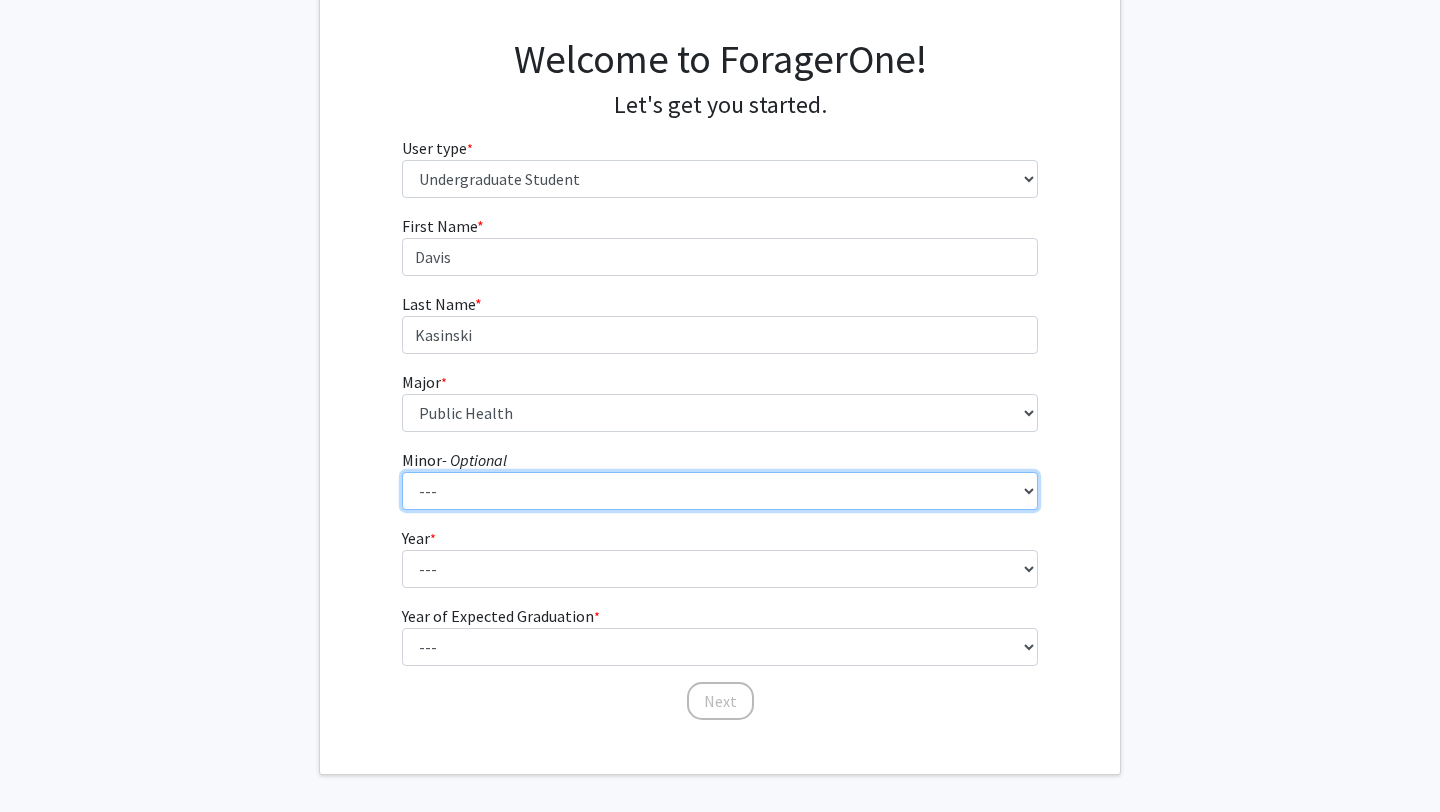 click on "---  Aerospace Studies   African and African American Studies   Alcohol and Drug Studies   Anthropology   Architectural Design Technology   Art   Art History   Asian Studies   Atmospheric Science   Biology   Business Administration   Chemistry   Classical Studies   Coastal and Marine Studies   Communication, Communication Studies   Community and Regional Planning   Comparative Government and International Relations   Composite Natural Science   Computer Science   Construction Management   Creative Writing   Criminal Justice   Criminal Law and Legal Process   Disability Studies   Distribution Technology: Merchandising   Economics   English   Environmental Health   Ethnic Studies   Exercise and Sport Science   Film Studies   Forensic Science   French   Gender Studies   Geography   Geology   German   Gerontology   Great Books   Hispanic Studies   History   Hospitality Management   Human Development and Family Science   Indigenous Peoples of the Americas   Industrial Technology Management   Interior Design" at bounding box center [720, 491] 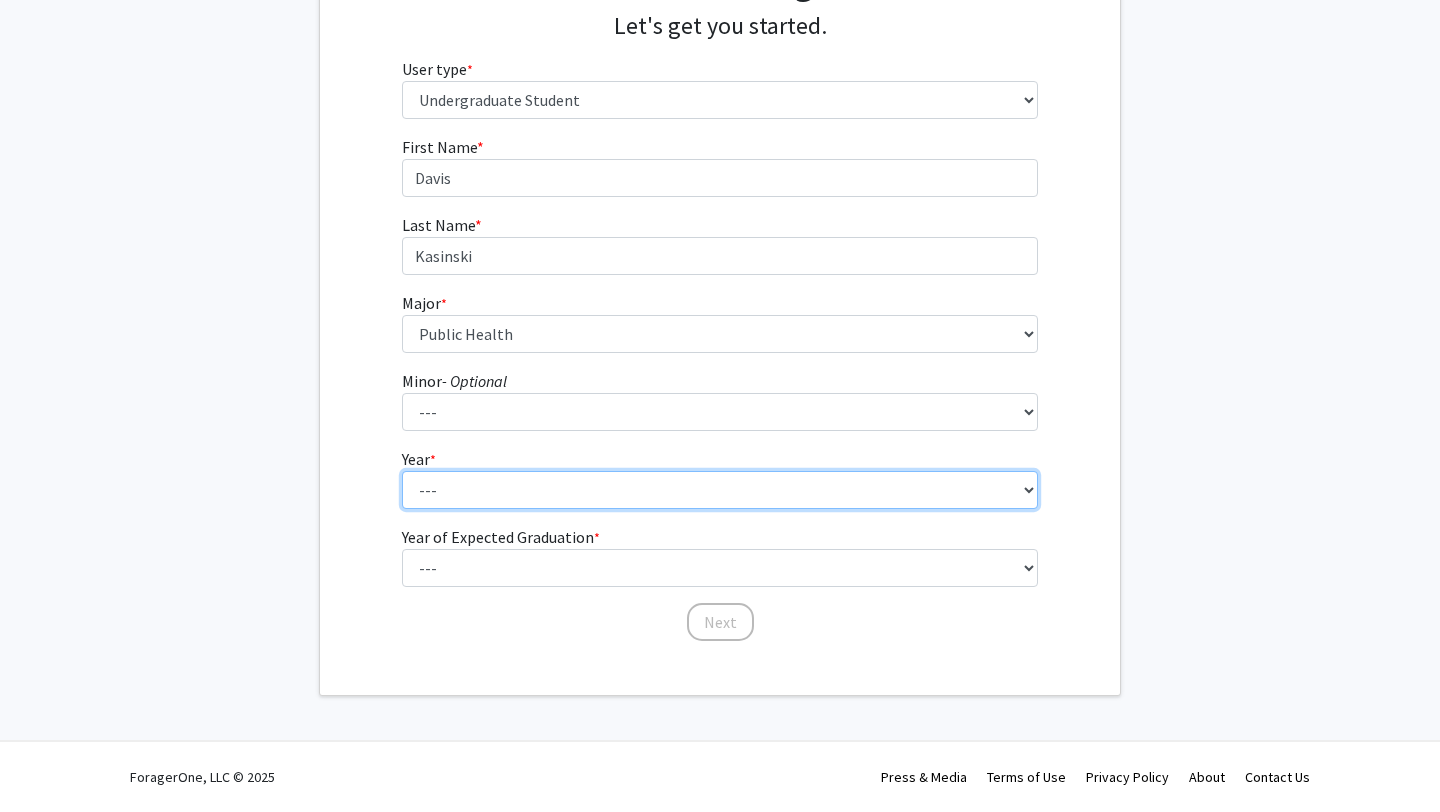 click on "---  First-year   Sophomore   Junior   Senior   Postbaccalaureate Certificate" at bounding box center (720, 490) 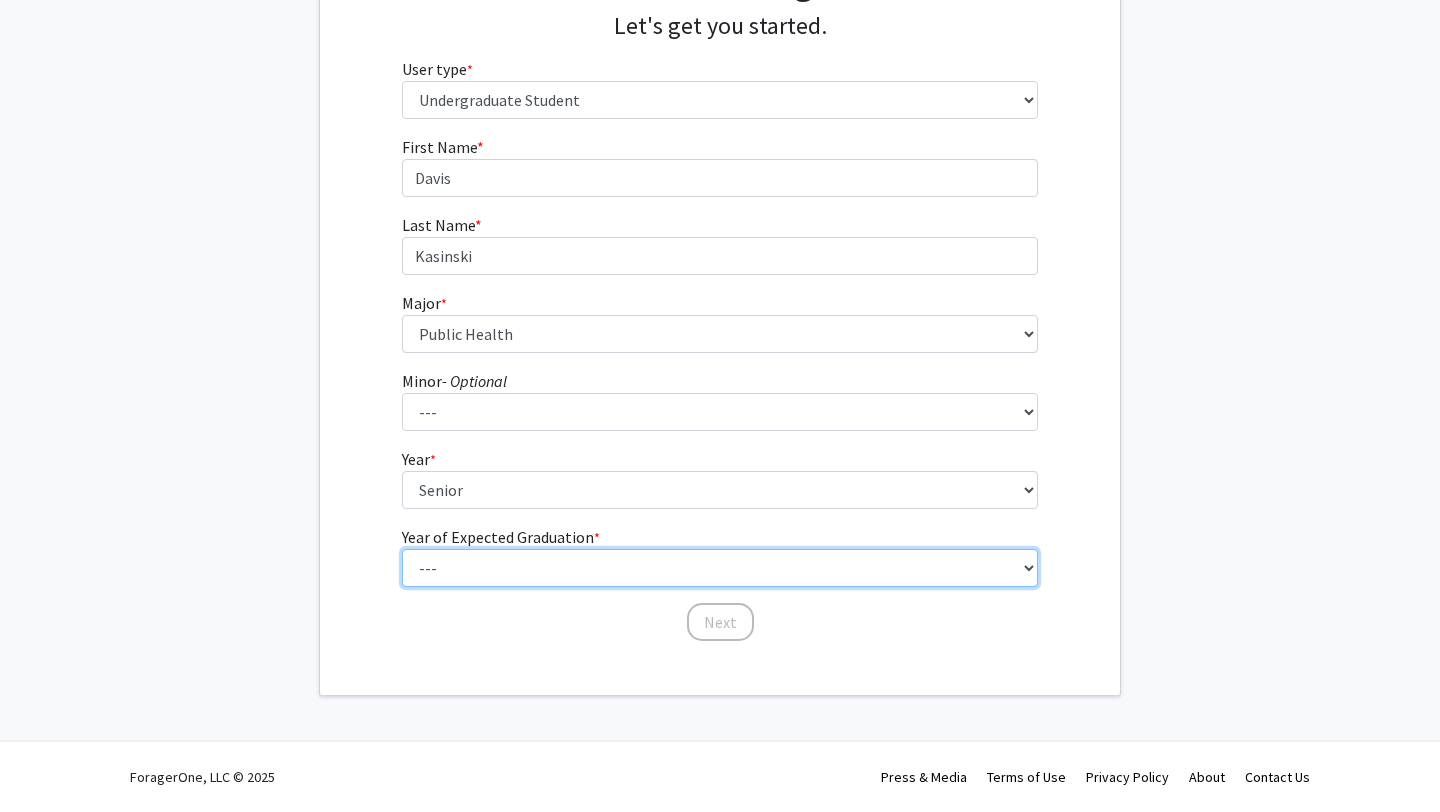 click on "---  2025   2026   2027   2028   2029   2030   2031   2032   2033   2034" at bounding box center [720, 568] 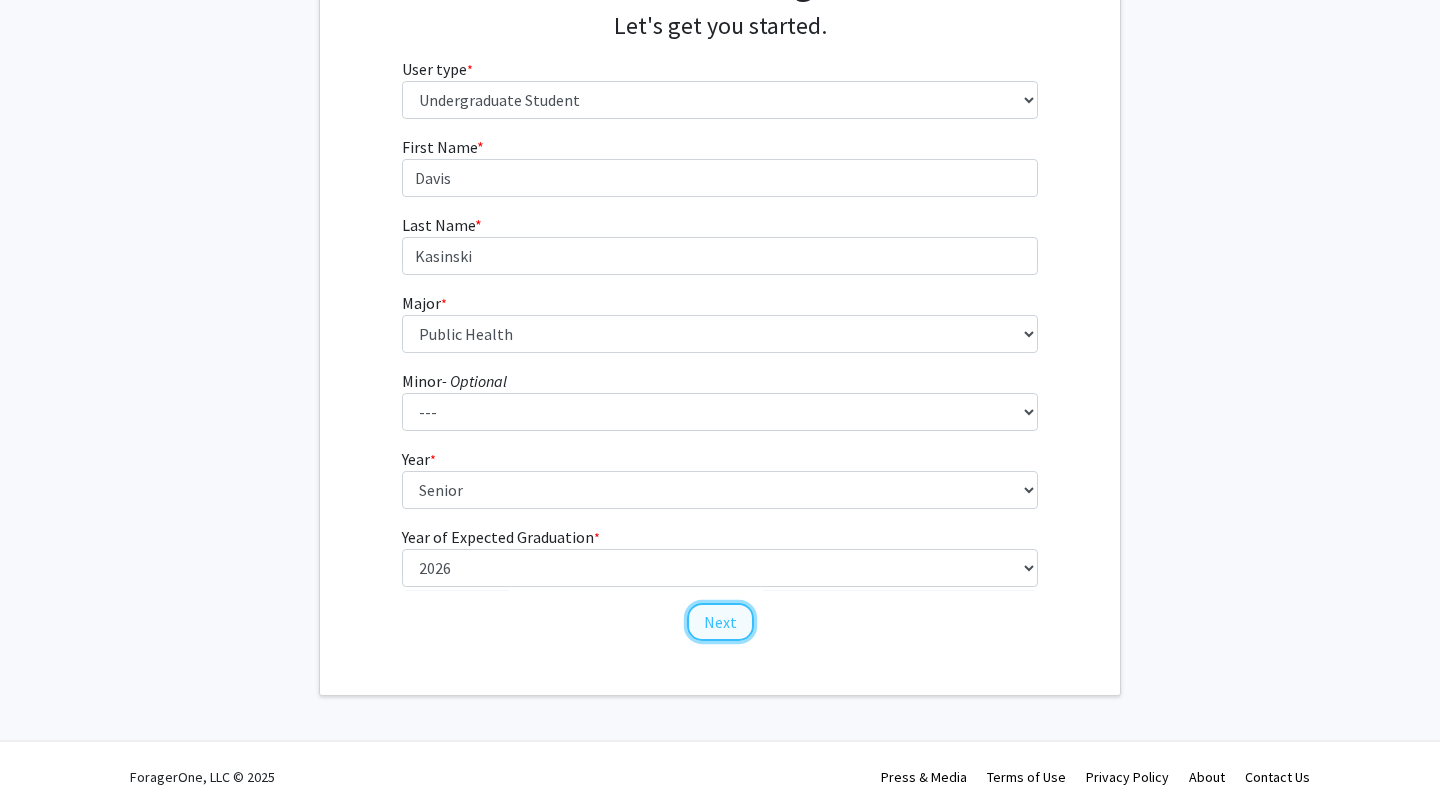 click on "Next" 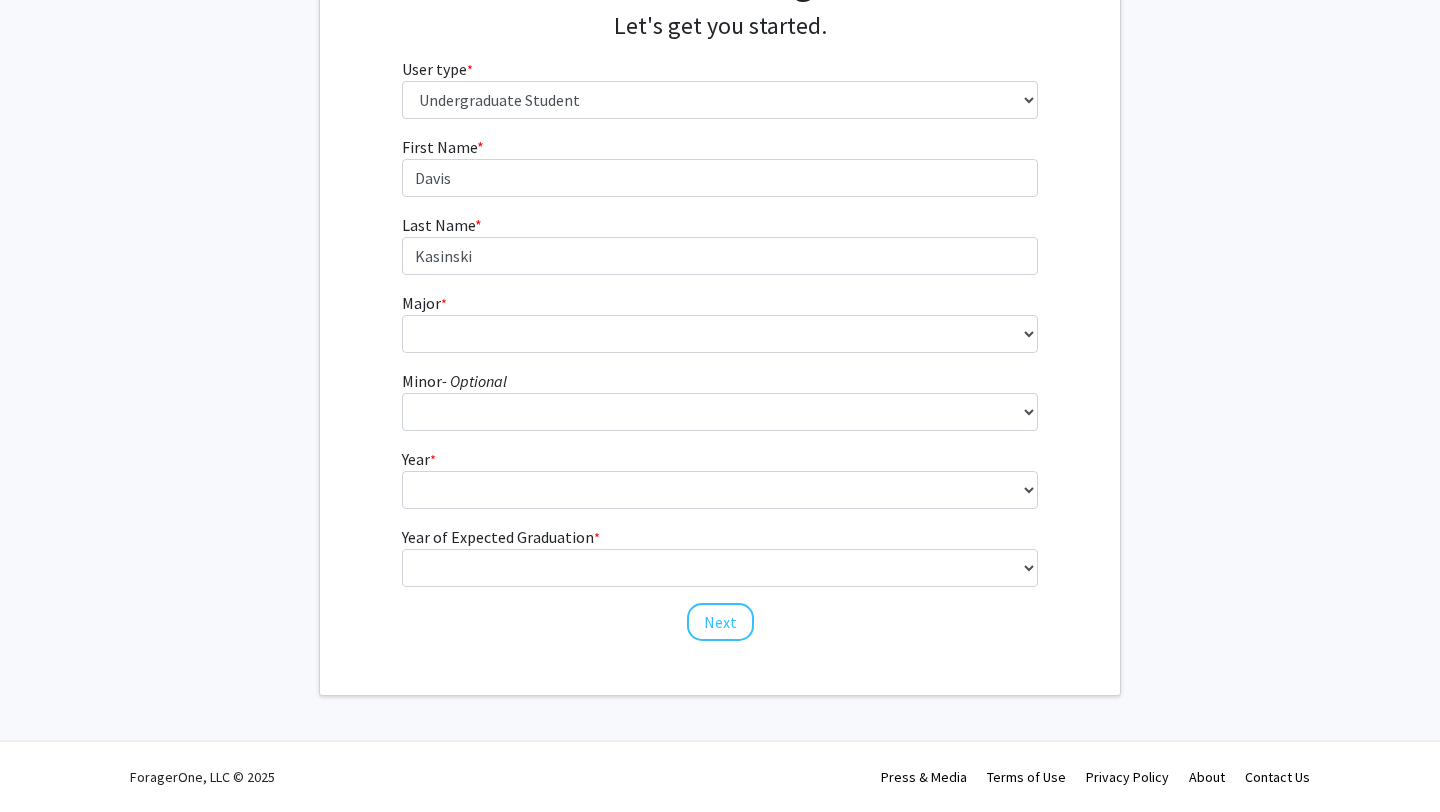scroll, scrollTop: 0, scrollLeft: 0, axis: both 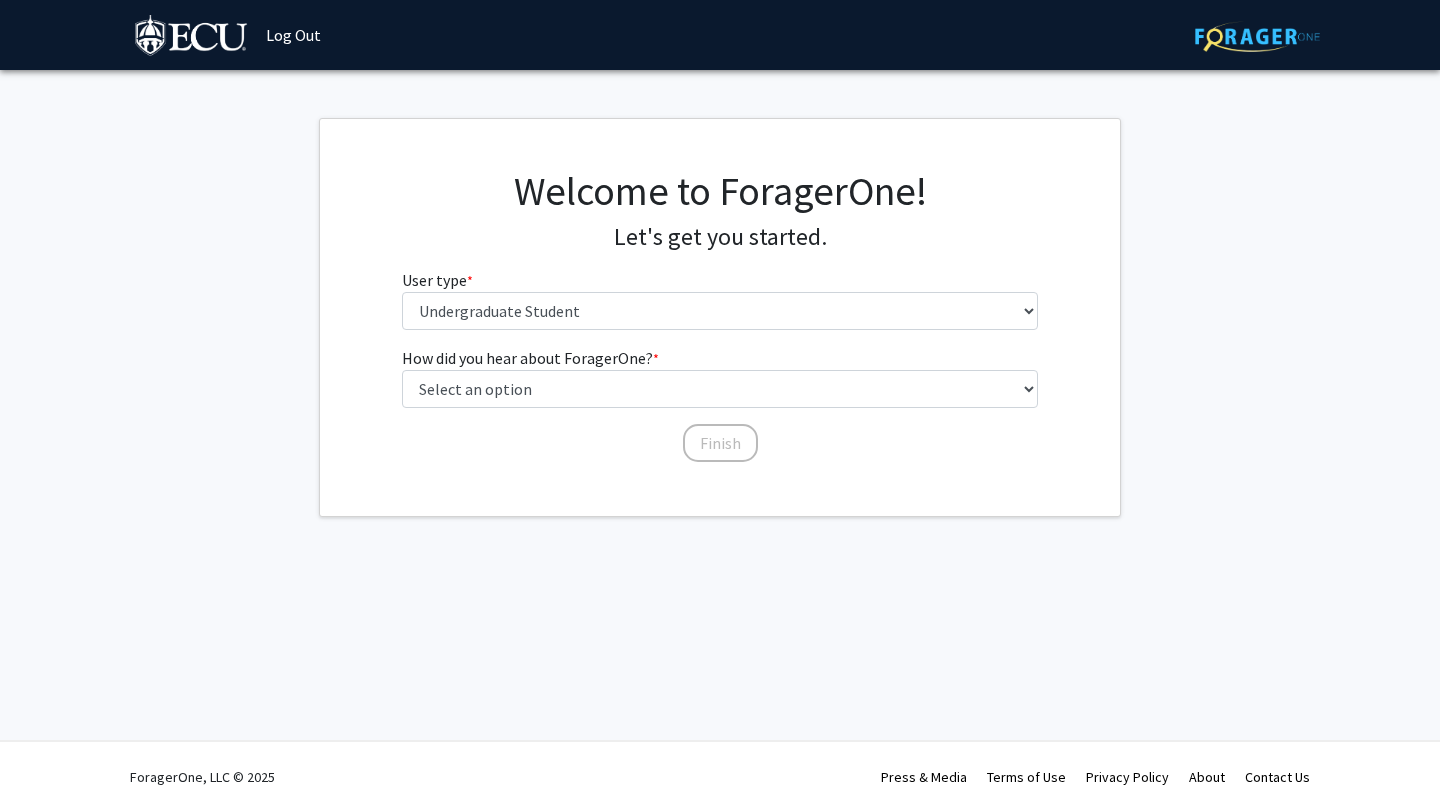 click on "Welcome to ForagerOne! Let's get you started.  User type  * required Please tell us who you are  Undergraduate Student   Master's Student   Doctoral Candidate (PhD, MD, DMD, PharmD, etc.)   Postdoctoral Researcher / Research Staff / Medical Resident / Medical Fellow   Faculty   Administrative Staff" 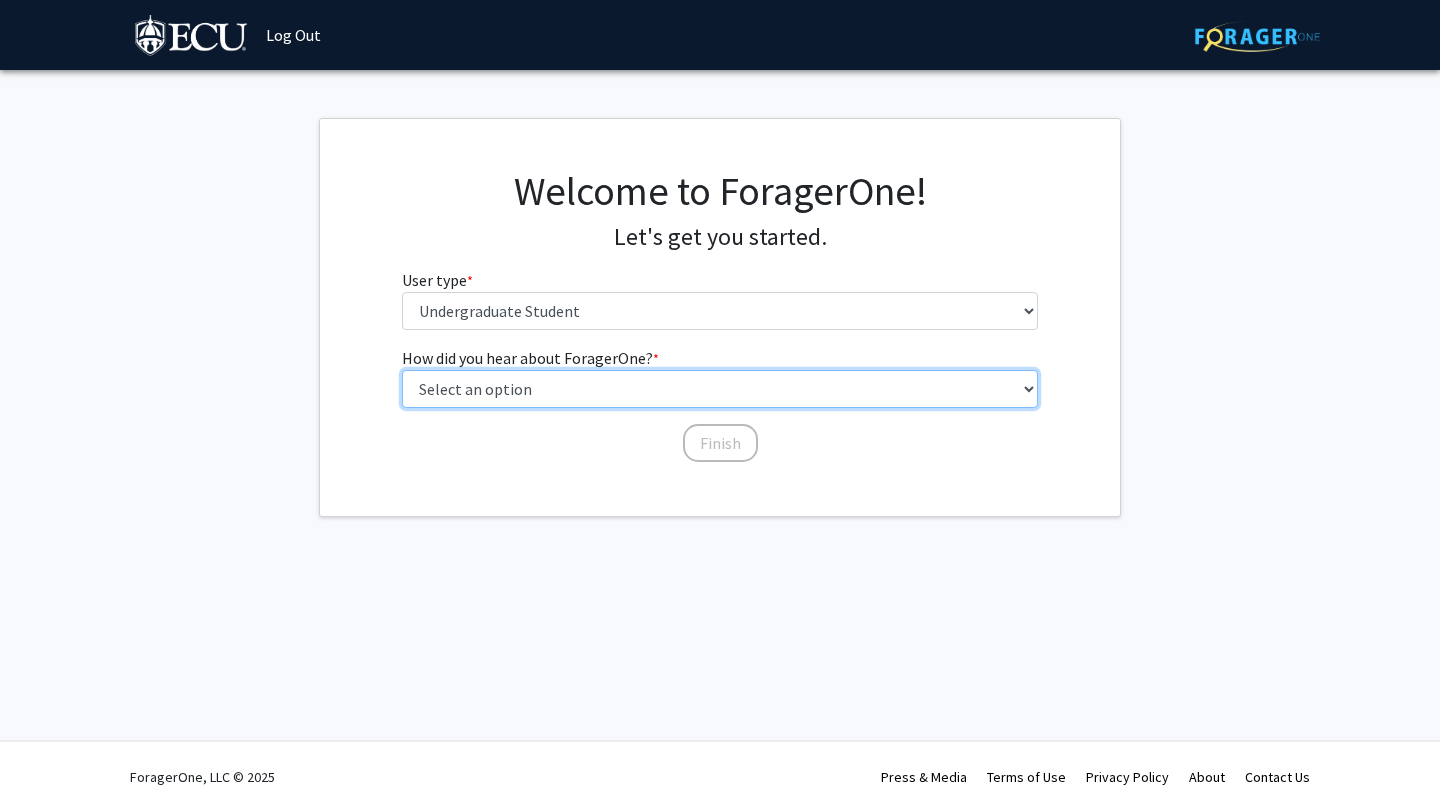 click on "Select an option  Peer/student recommendation   Faculty/staff recommendation   University website   University email or newsletter   Other" at bounding box center (720, 389) 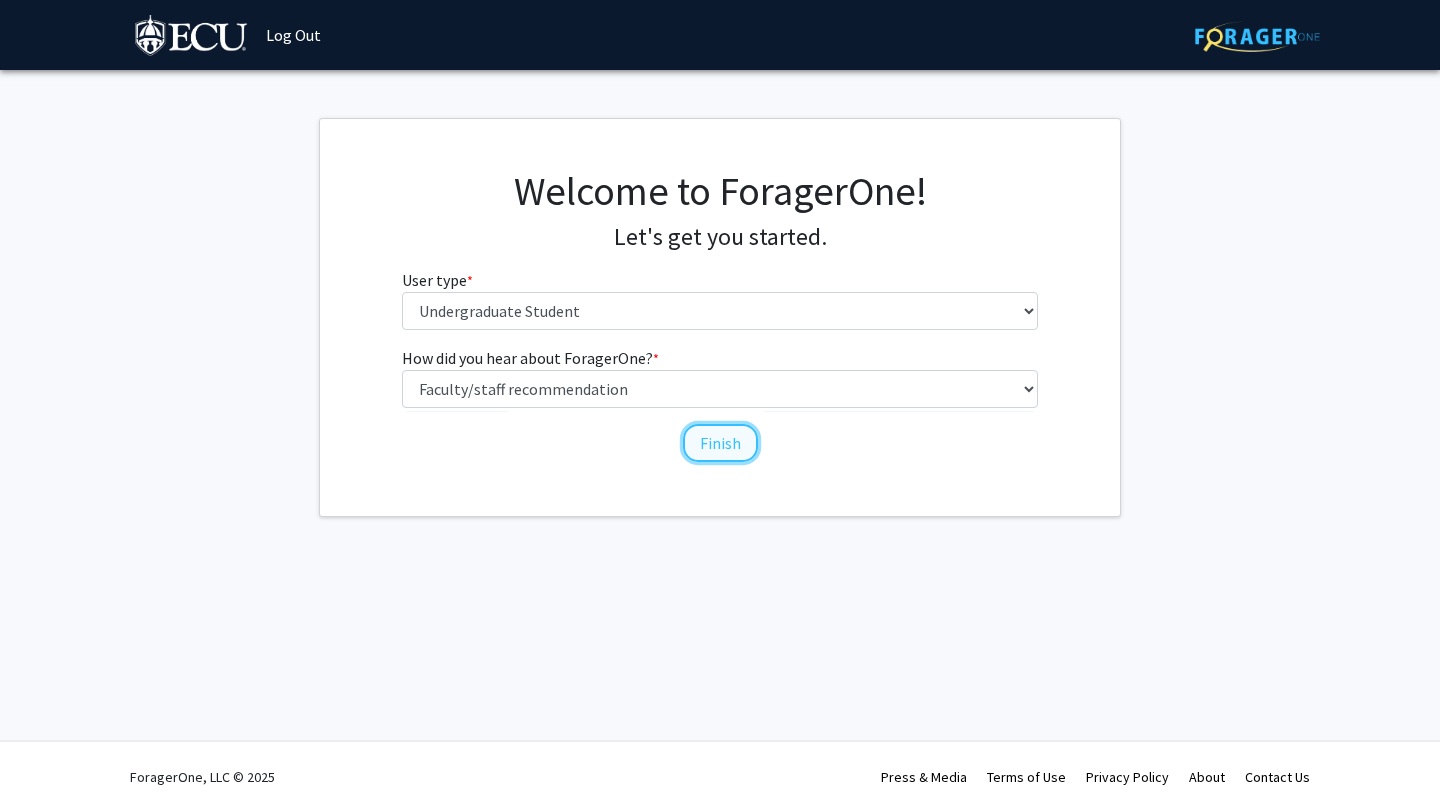 click on "Finish" 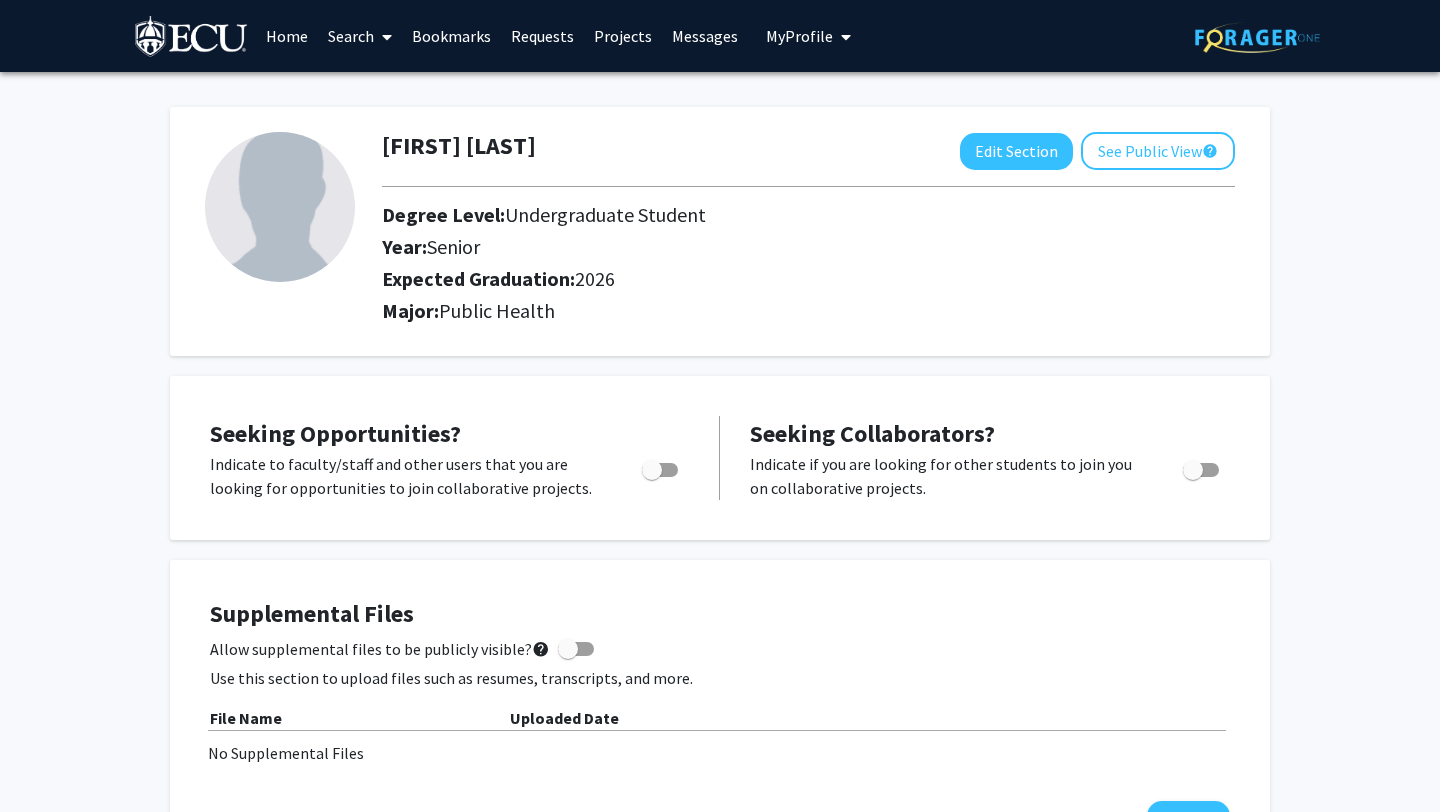 click on "Projects" at bounding box center (623, 36) 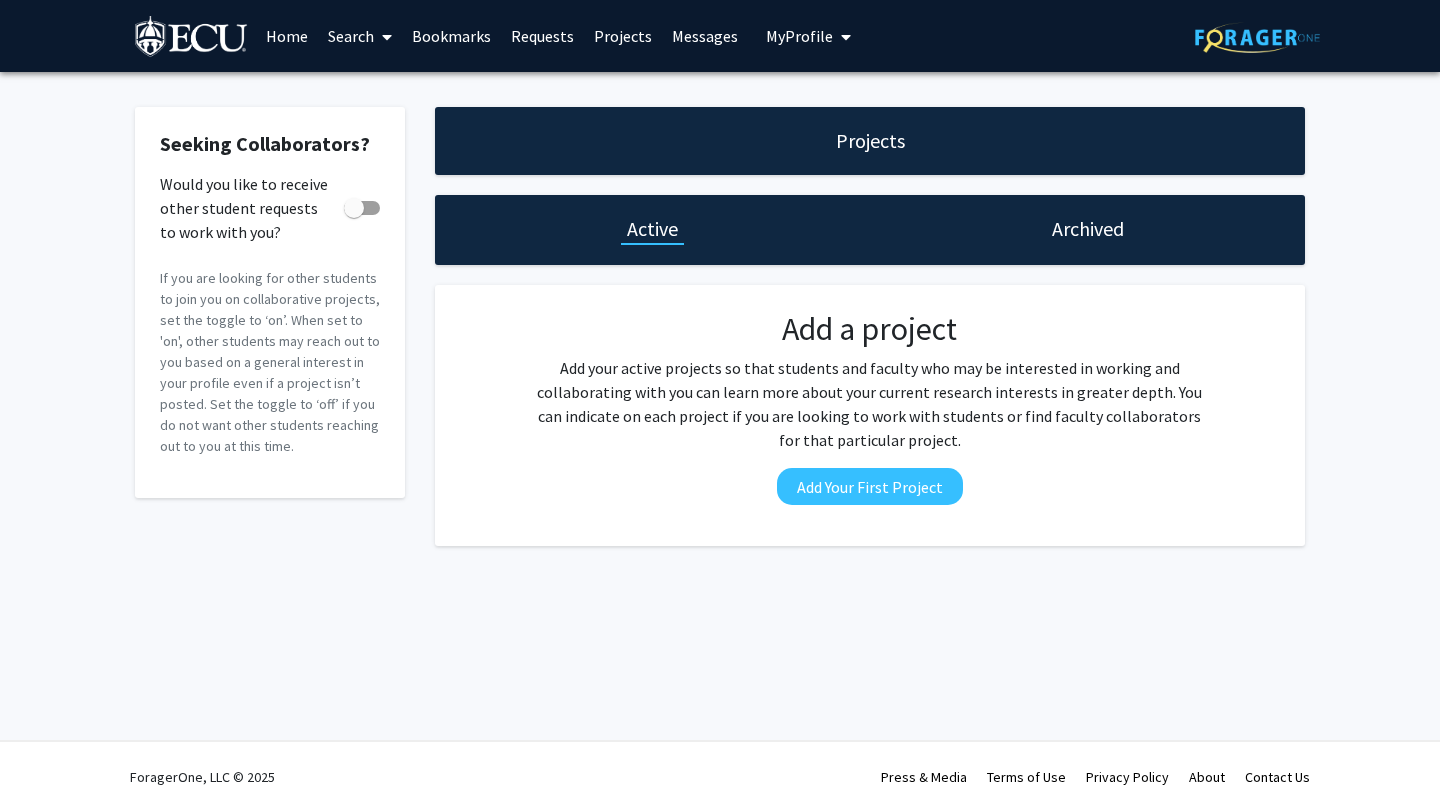 click on "Home" at bounding box center [287, 36] 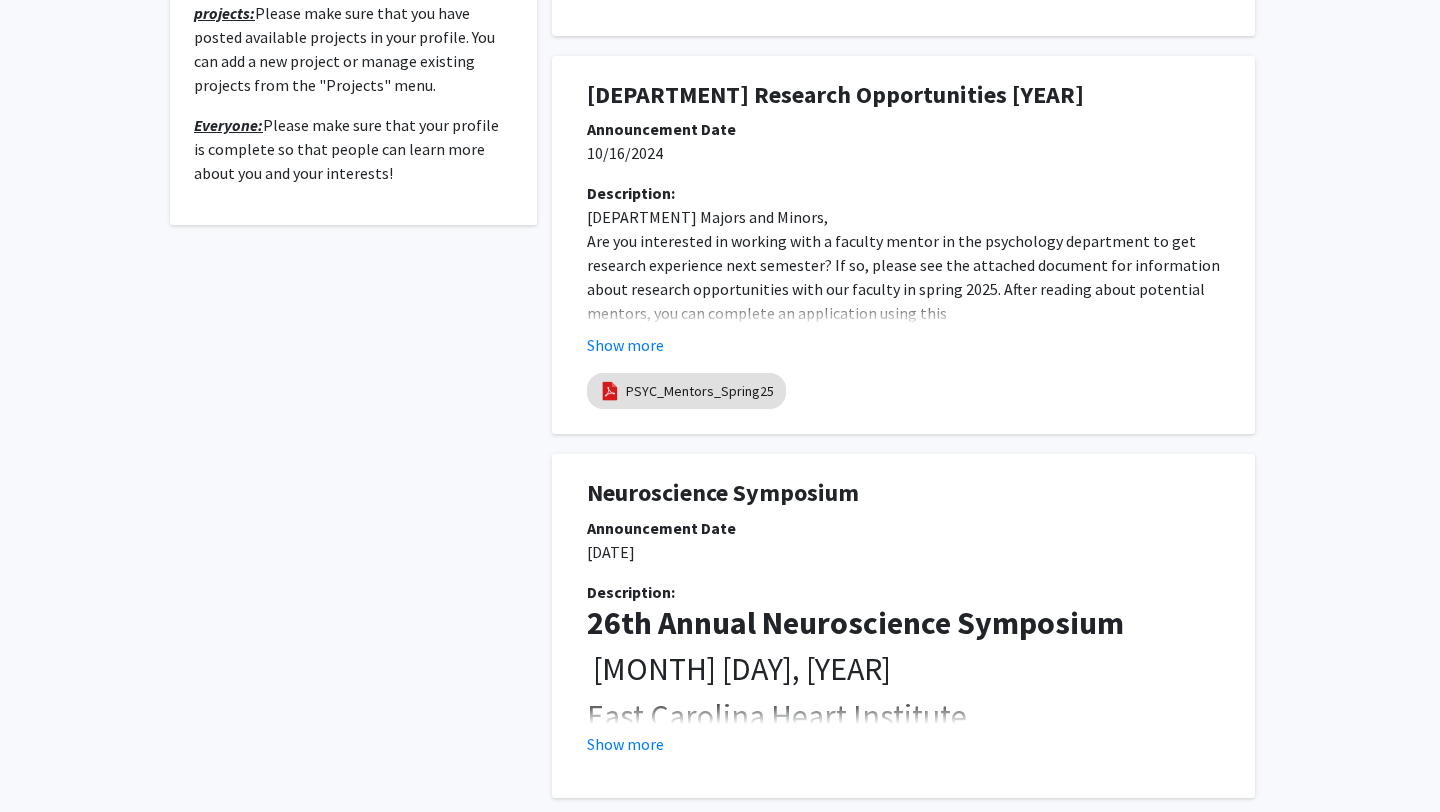scroll, scrollTop: 0, scrollLeft: 0, axis: both 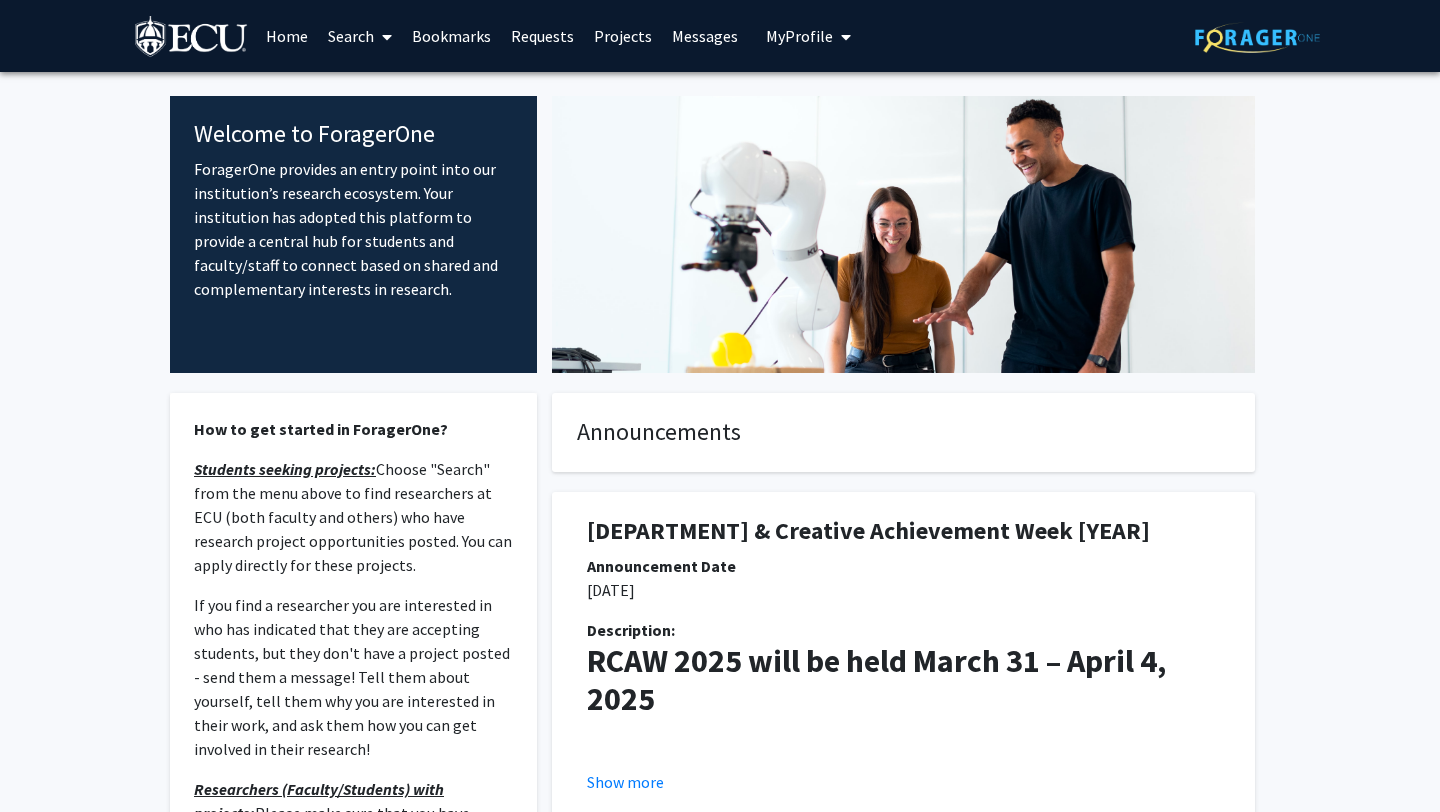 click on "Projects" at bounding box center [623, 36] 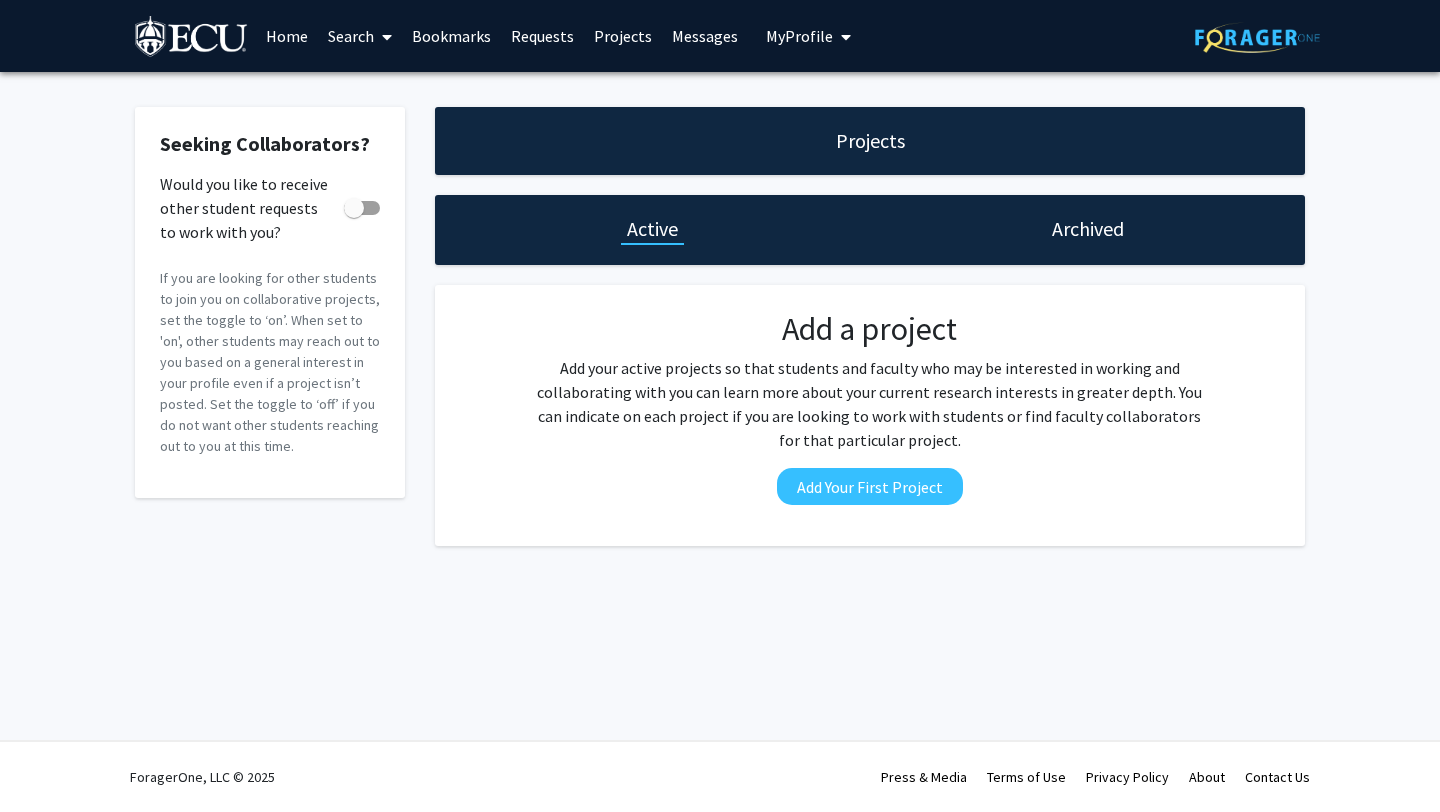 click on "Projects" 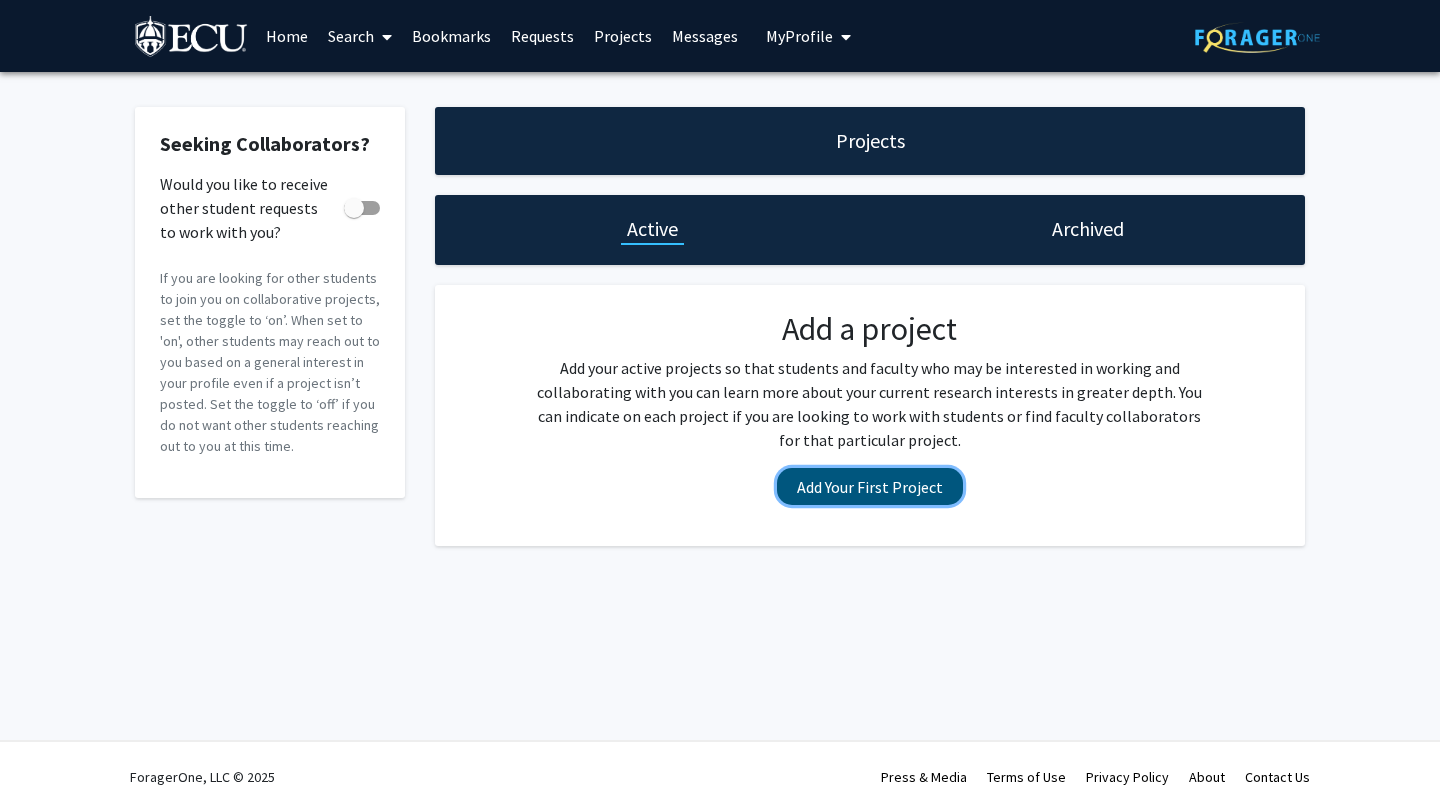 click on "Add Your First Project" 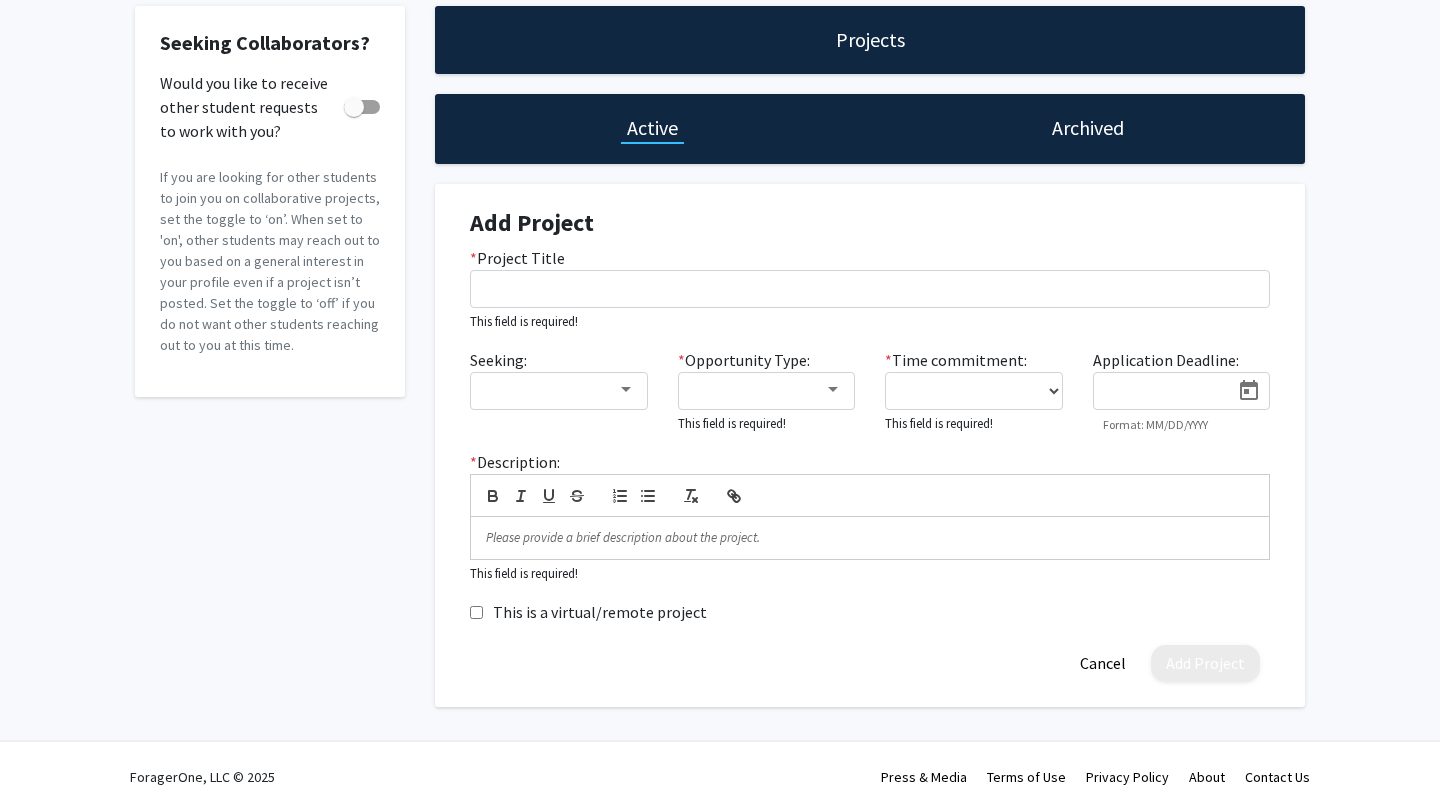 scroll, scrollTop: 0, scrollLeft: 0, axis: both 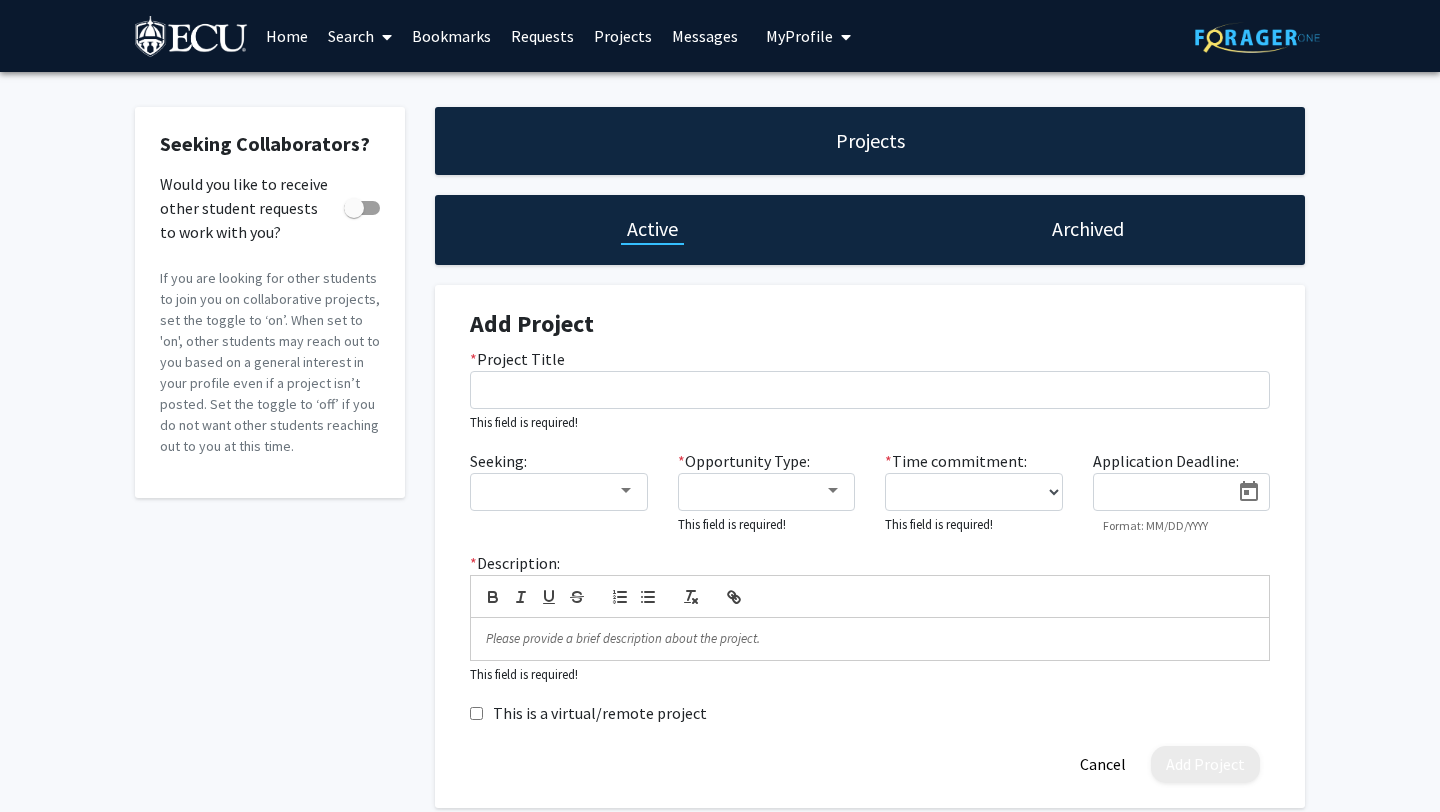 click on "Messages" at bounding box center [705, 36] 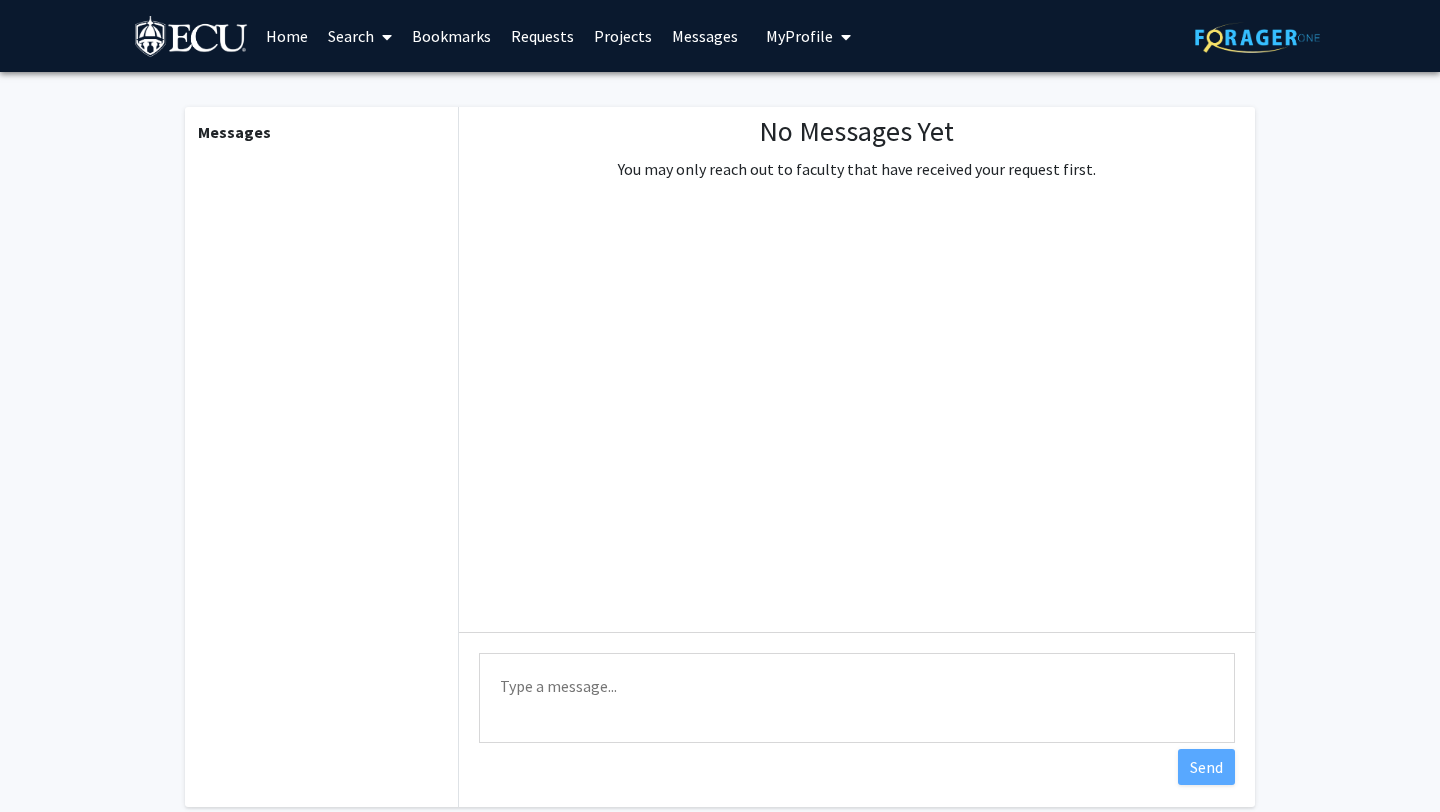 click on "Search" at bounding box center [360, 36] 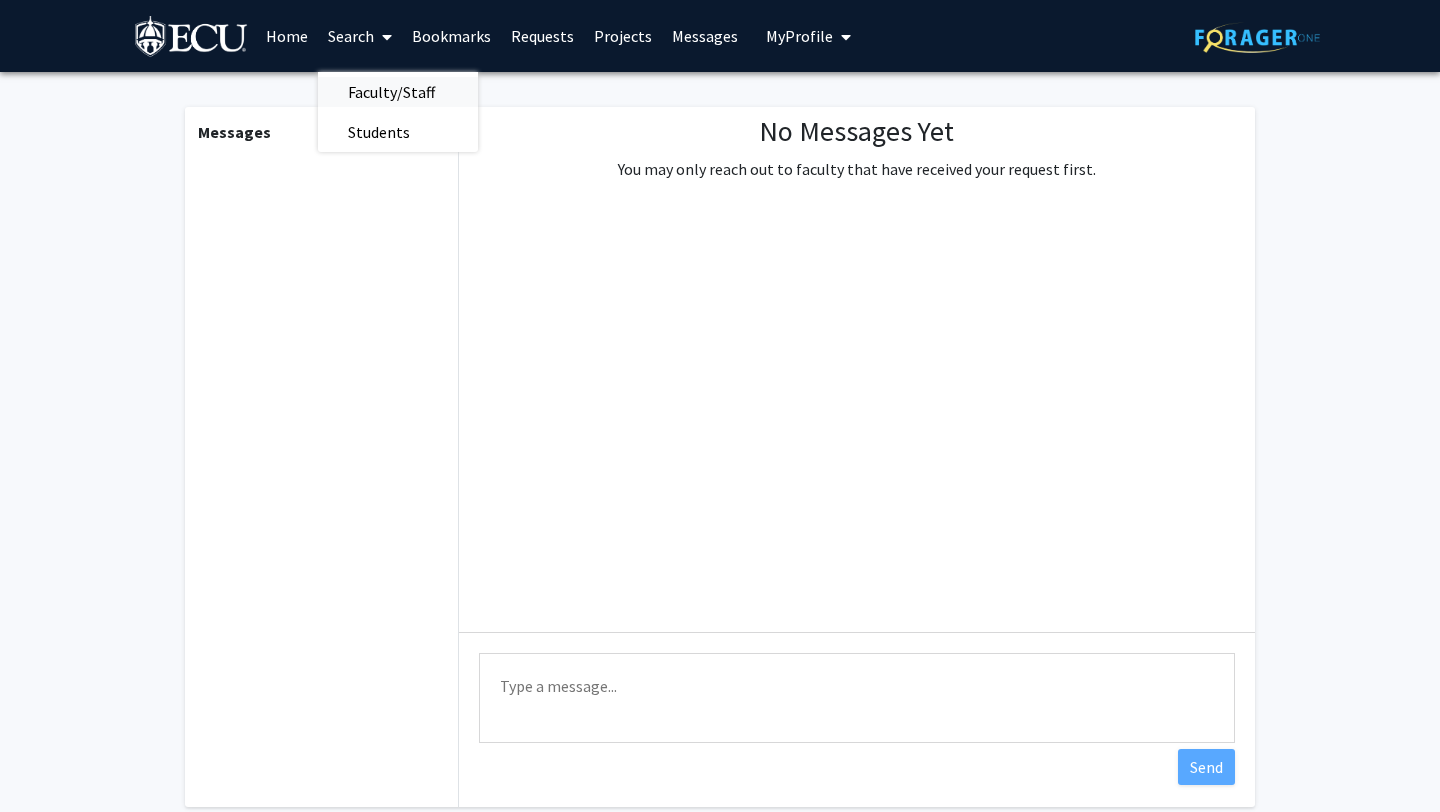 click on "Faculty/Staff" at bounding box center (391, 92) 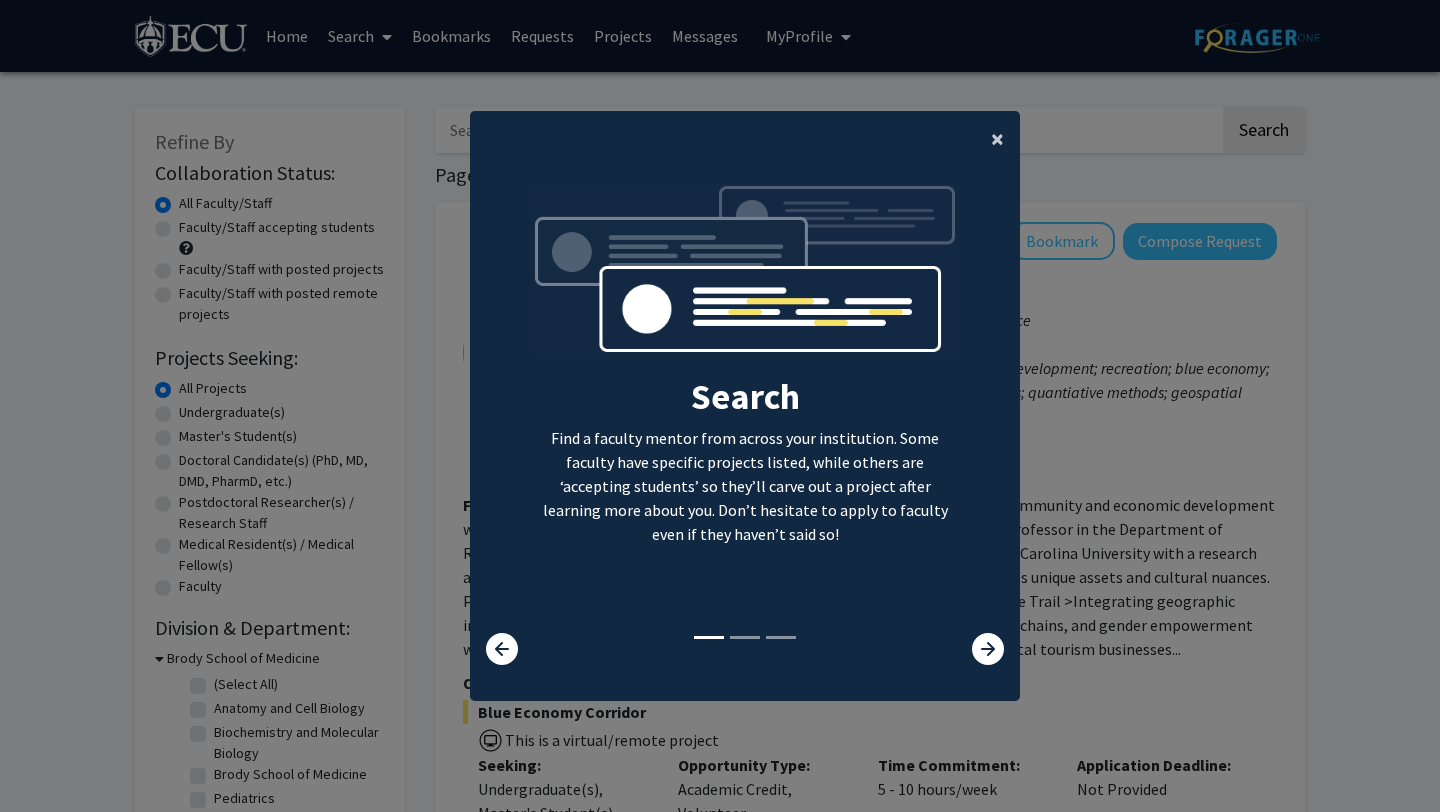 click on "×" 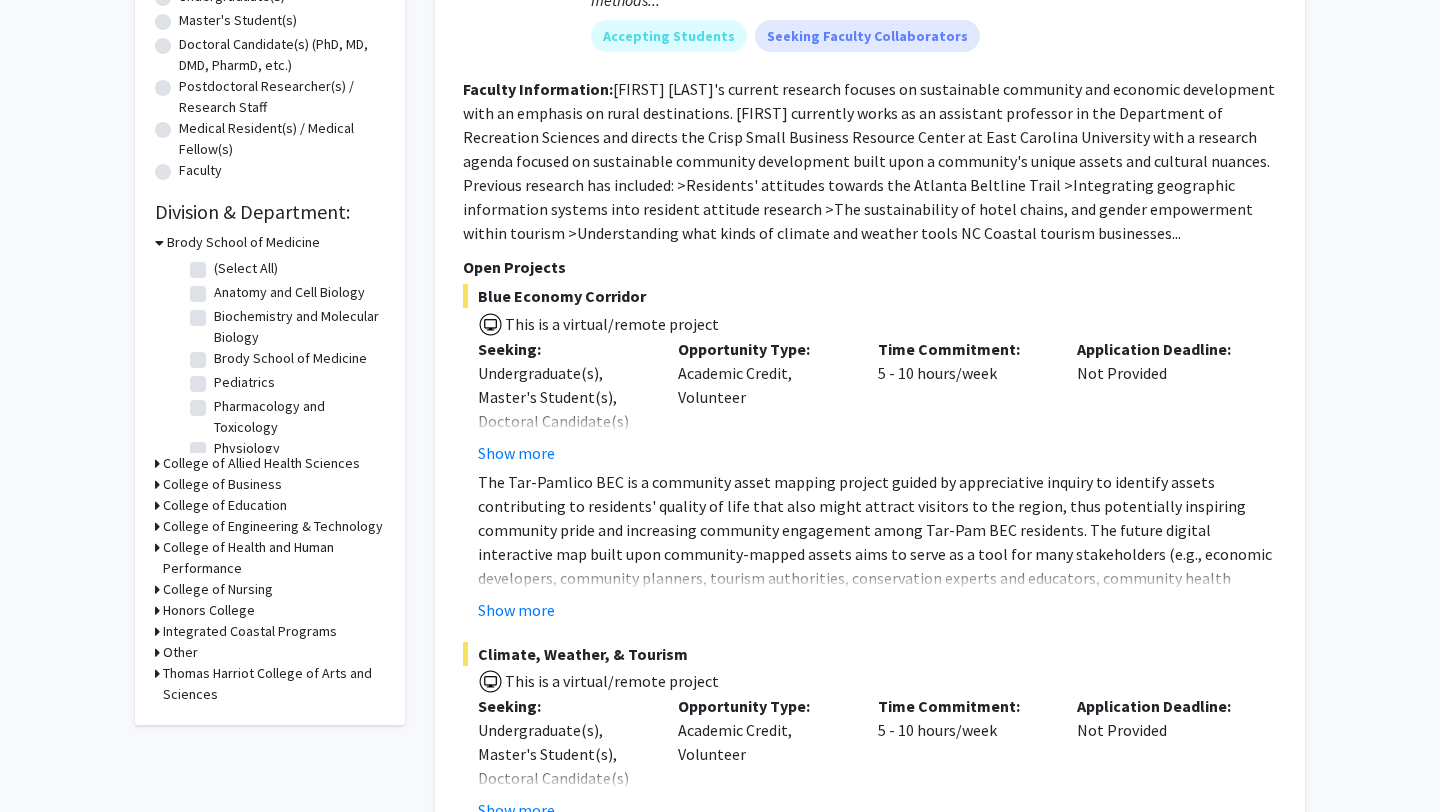 scroll, scrollTop: 417, scrollLeft: 0, axis: vertical 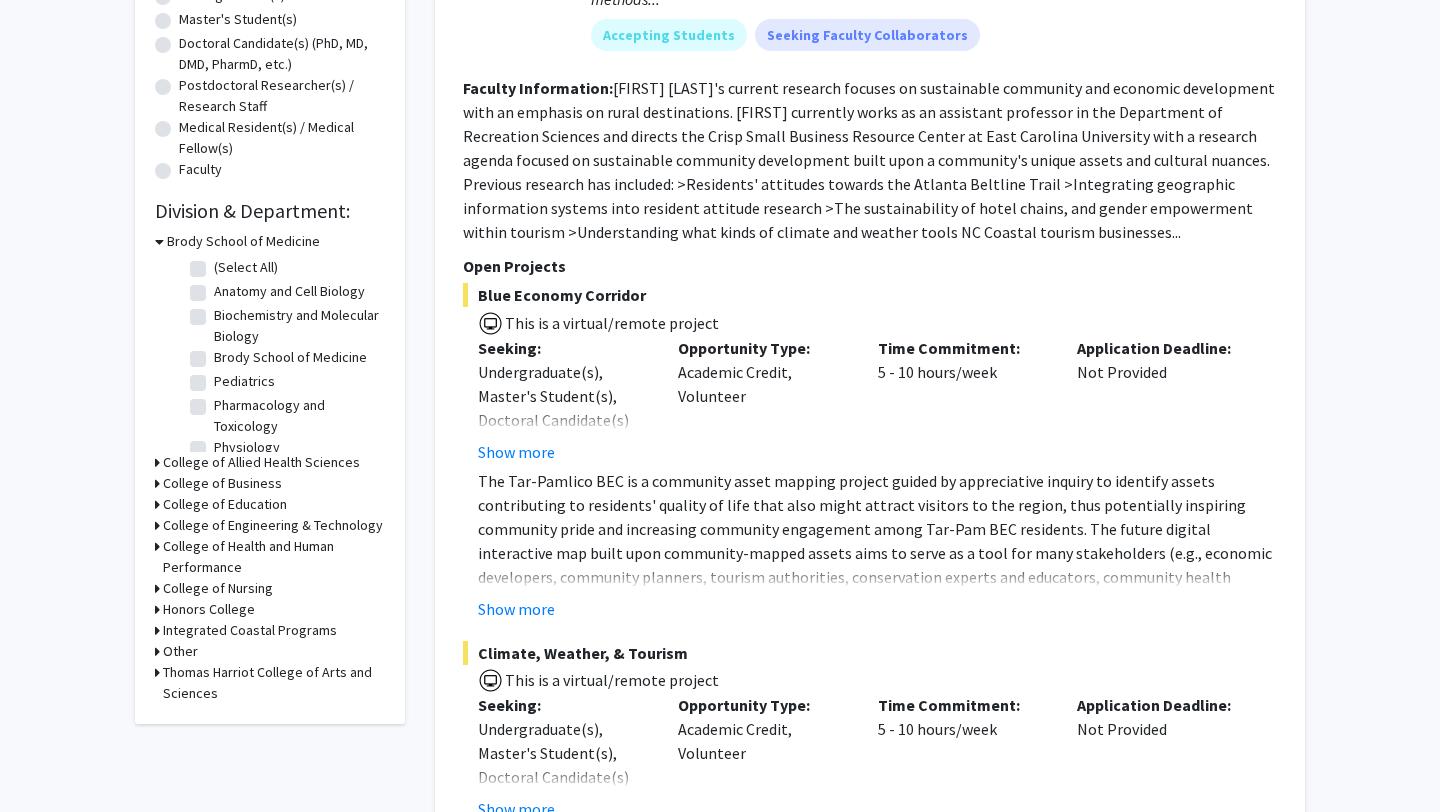 click on "College of Health and Human Performance" at bounding box center (274, 557) 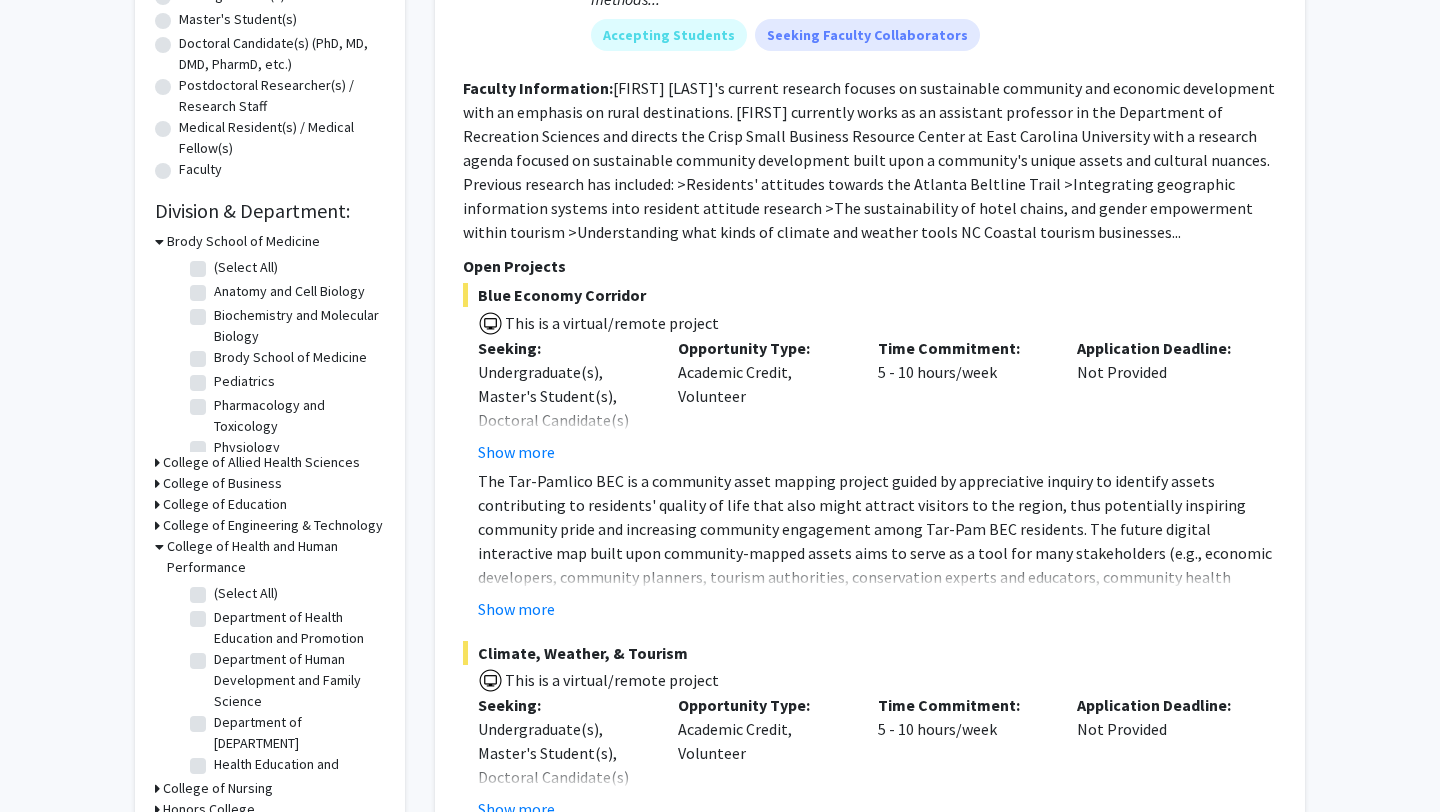 scroll, scrollTop: 77, scrollLeft: 0, axis: vertical 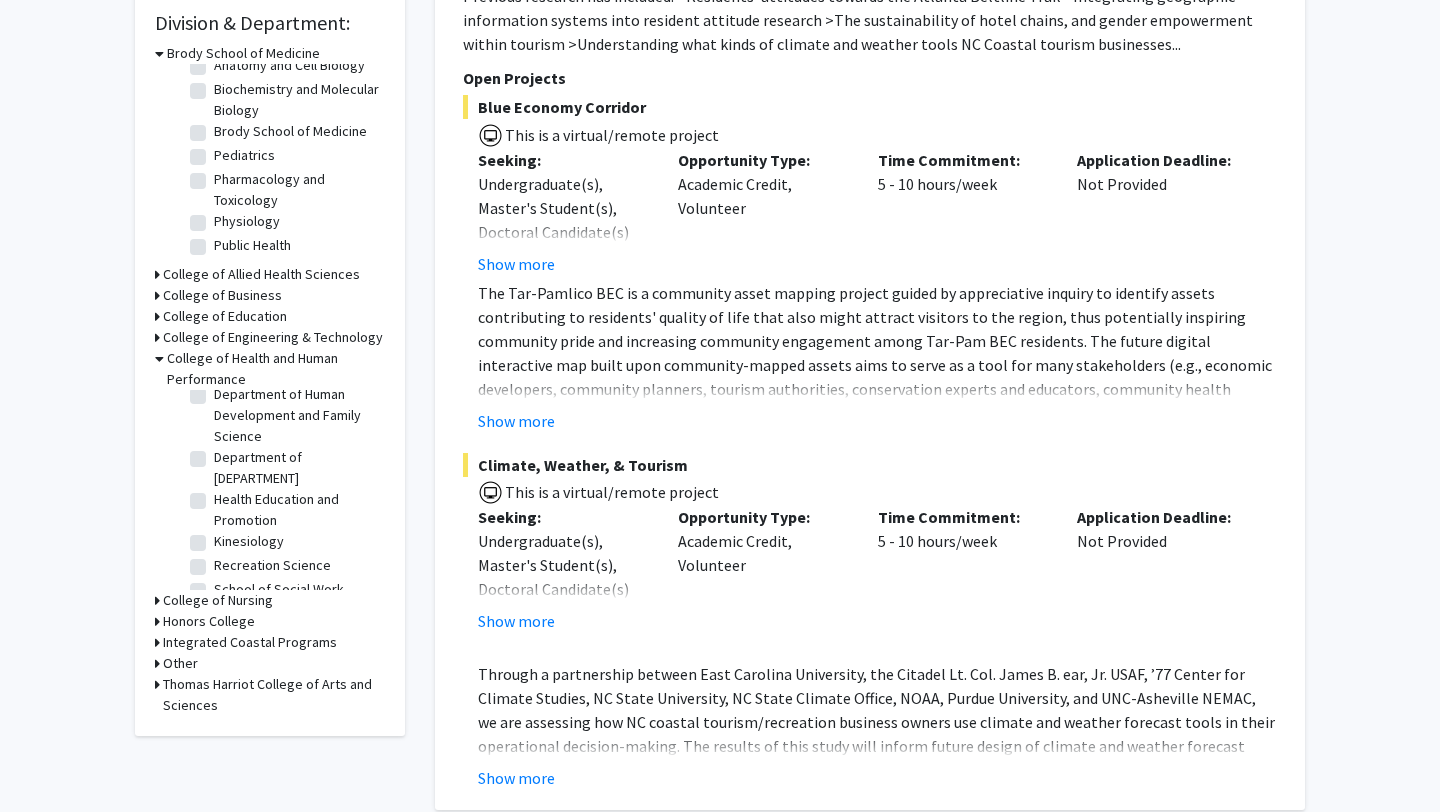 click on "College of Allied Health Sciences" at bounding box center [261, 274] 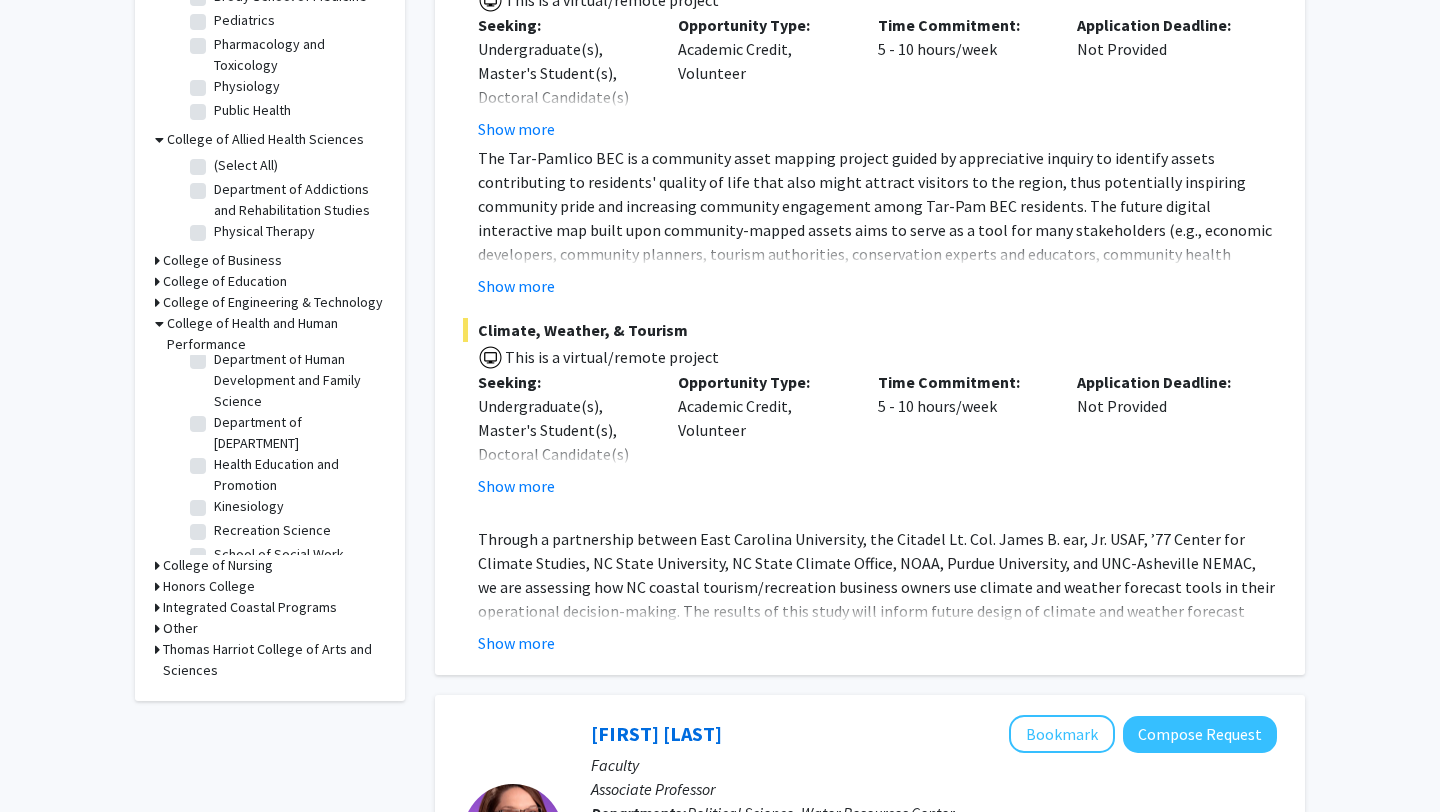 scroll, scrollTop: 747, scrollLeft: 0, axis: vertical 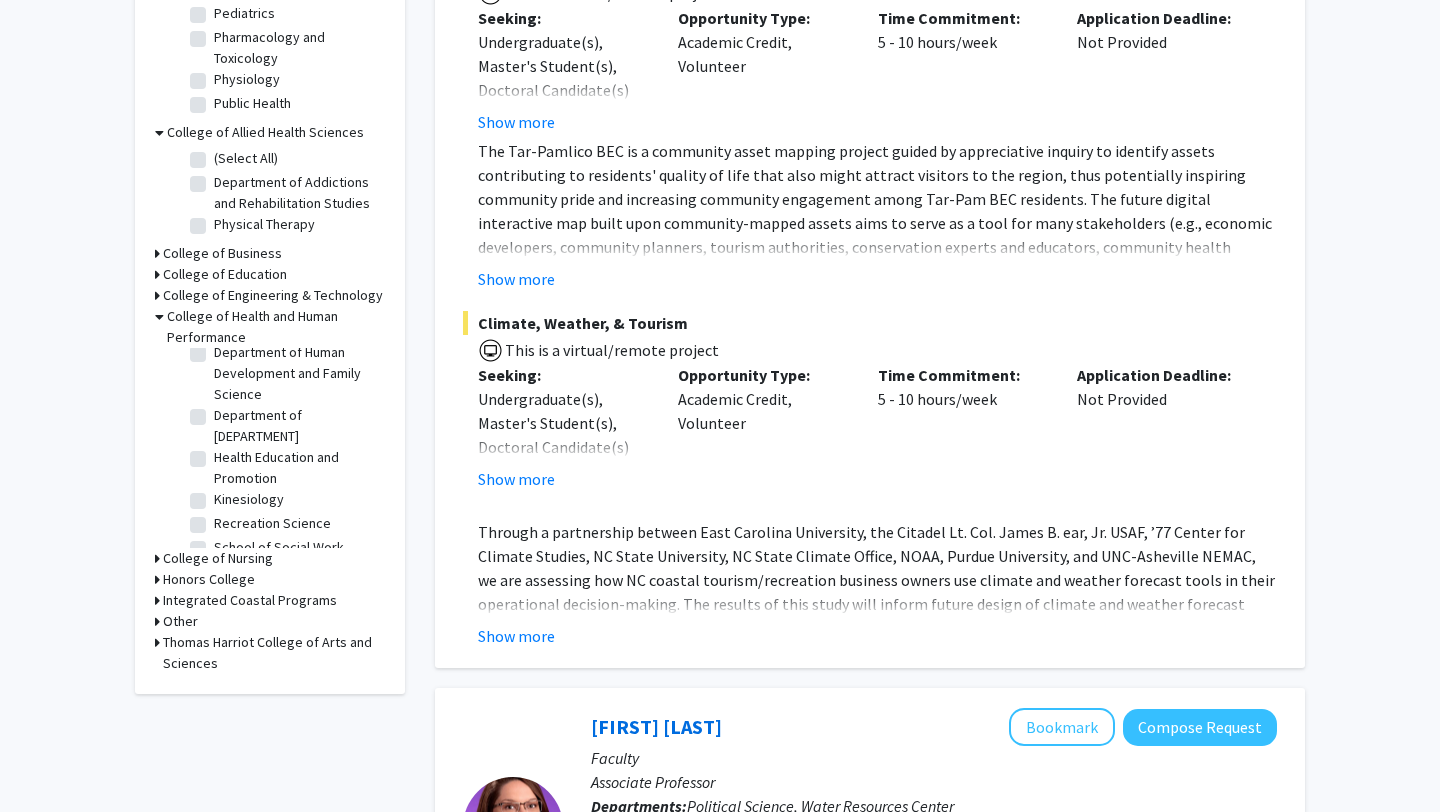 click on "Department of Addictions and Rehabilitation Studies" 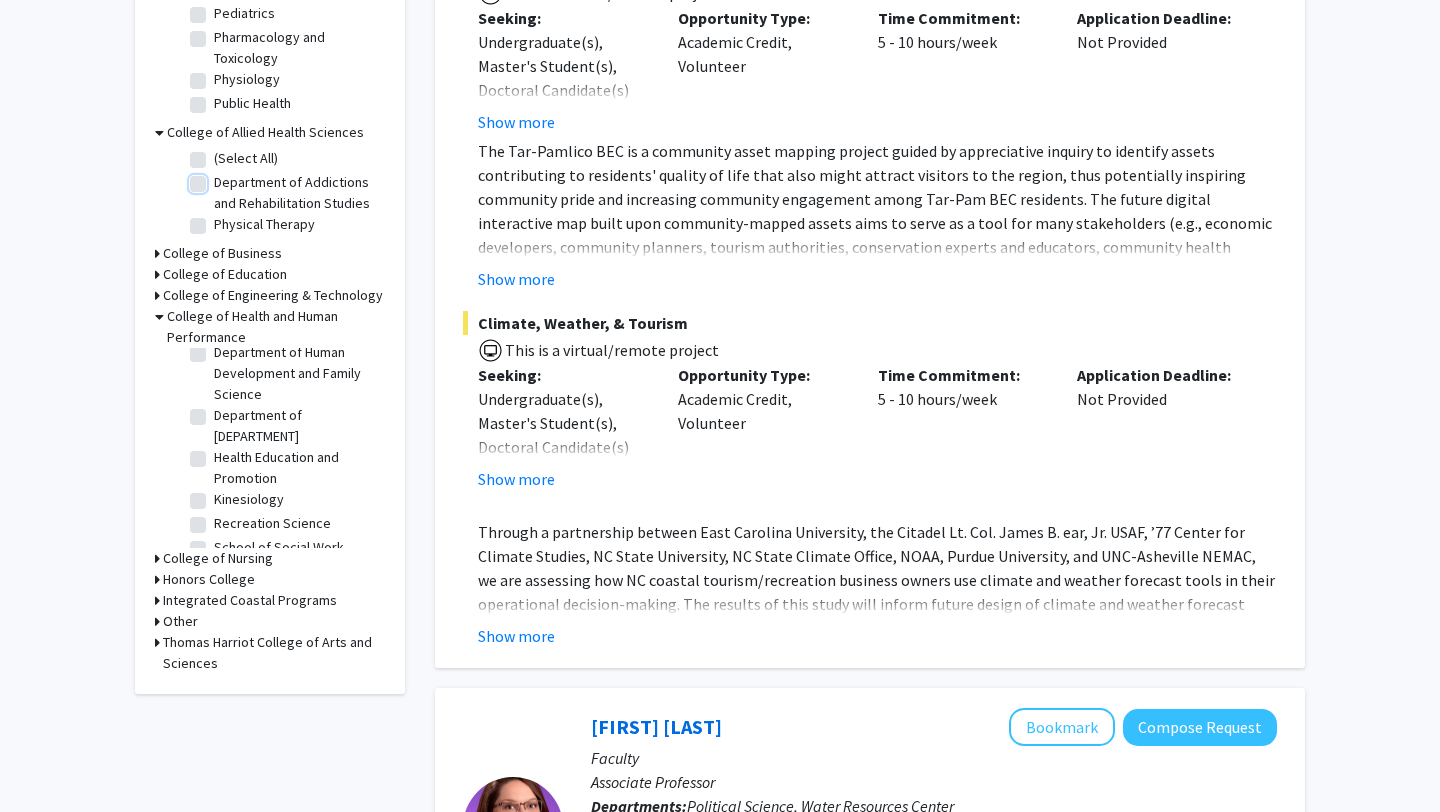 click on "Department of Addictions and Rehabilitation Studies" at bounding box center [220, 178] 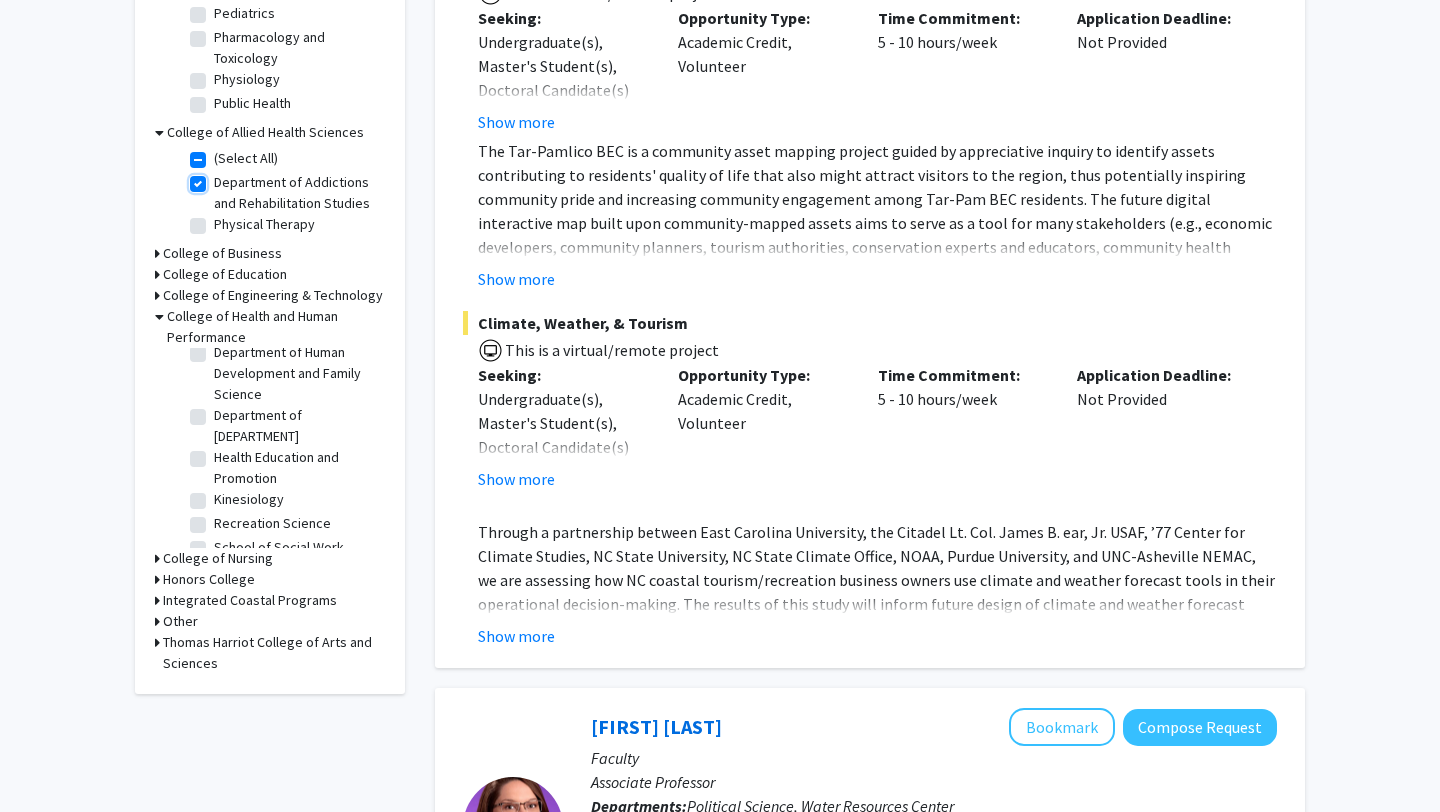 checkbox on "true" 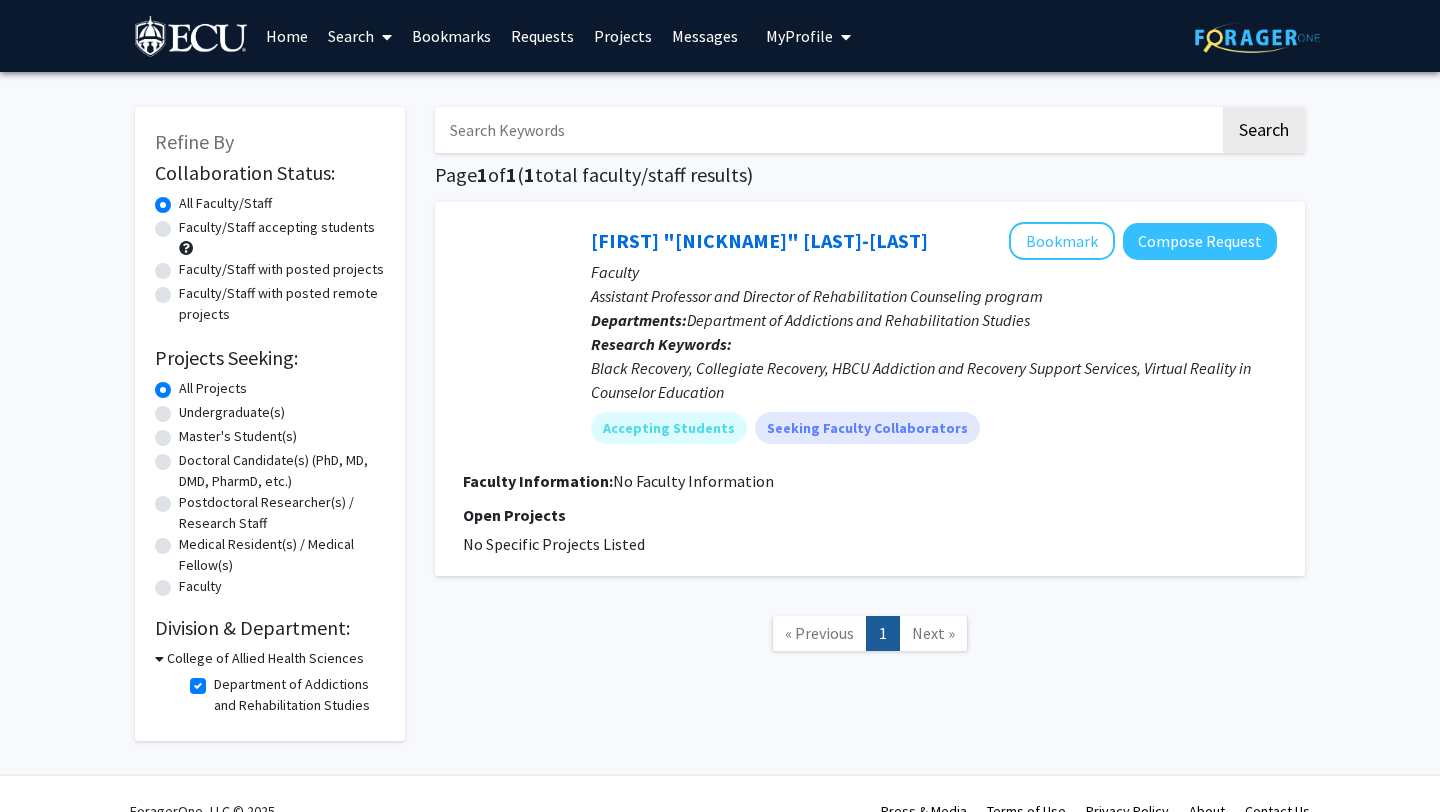 scroll, scrollTop: 34, scrollLeft: 0, axis: vertical 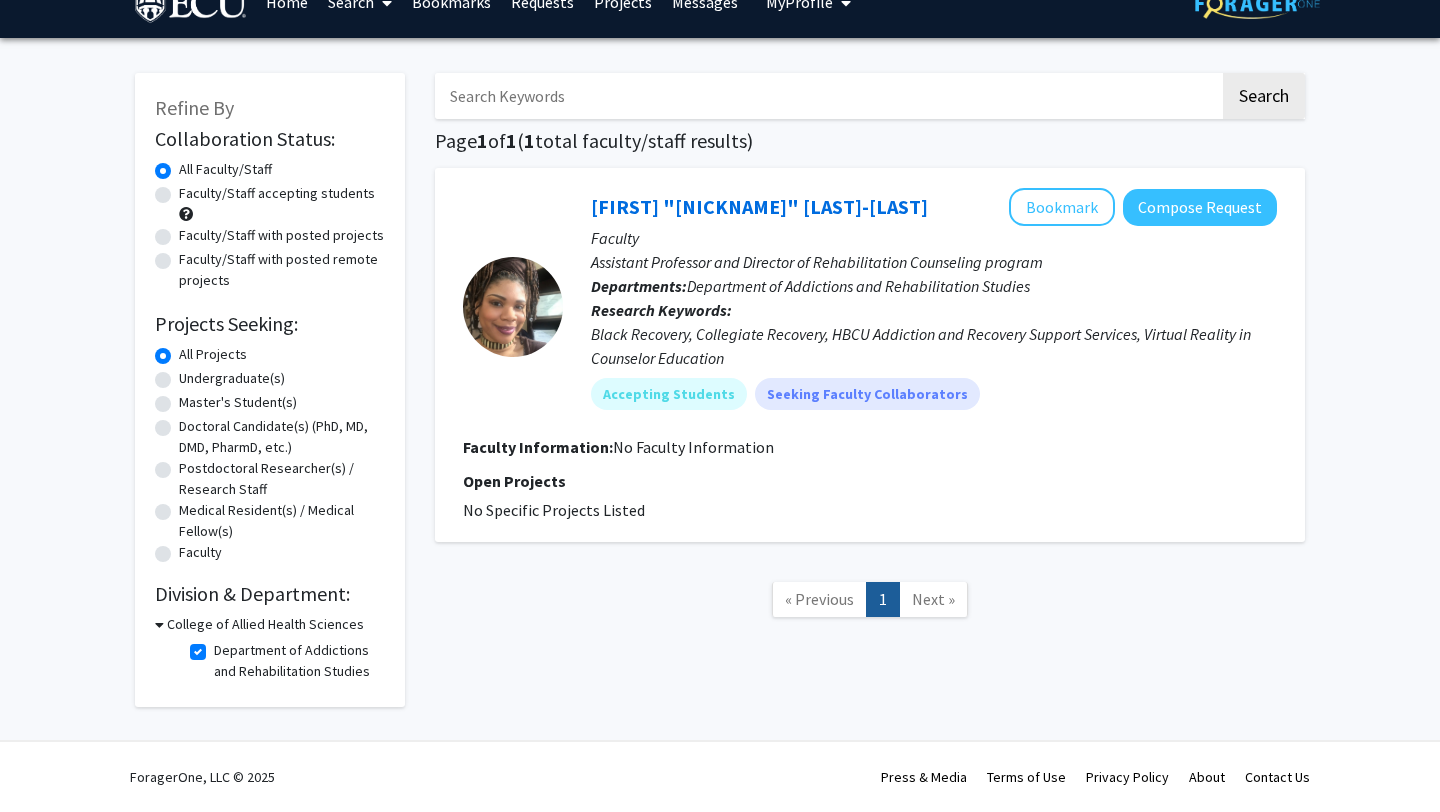 click on "College of Allied Health Sciences" at bounding box center [265, 624] 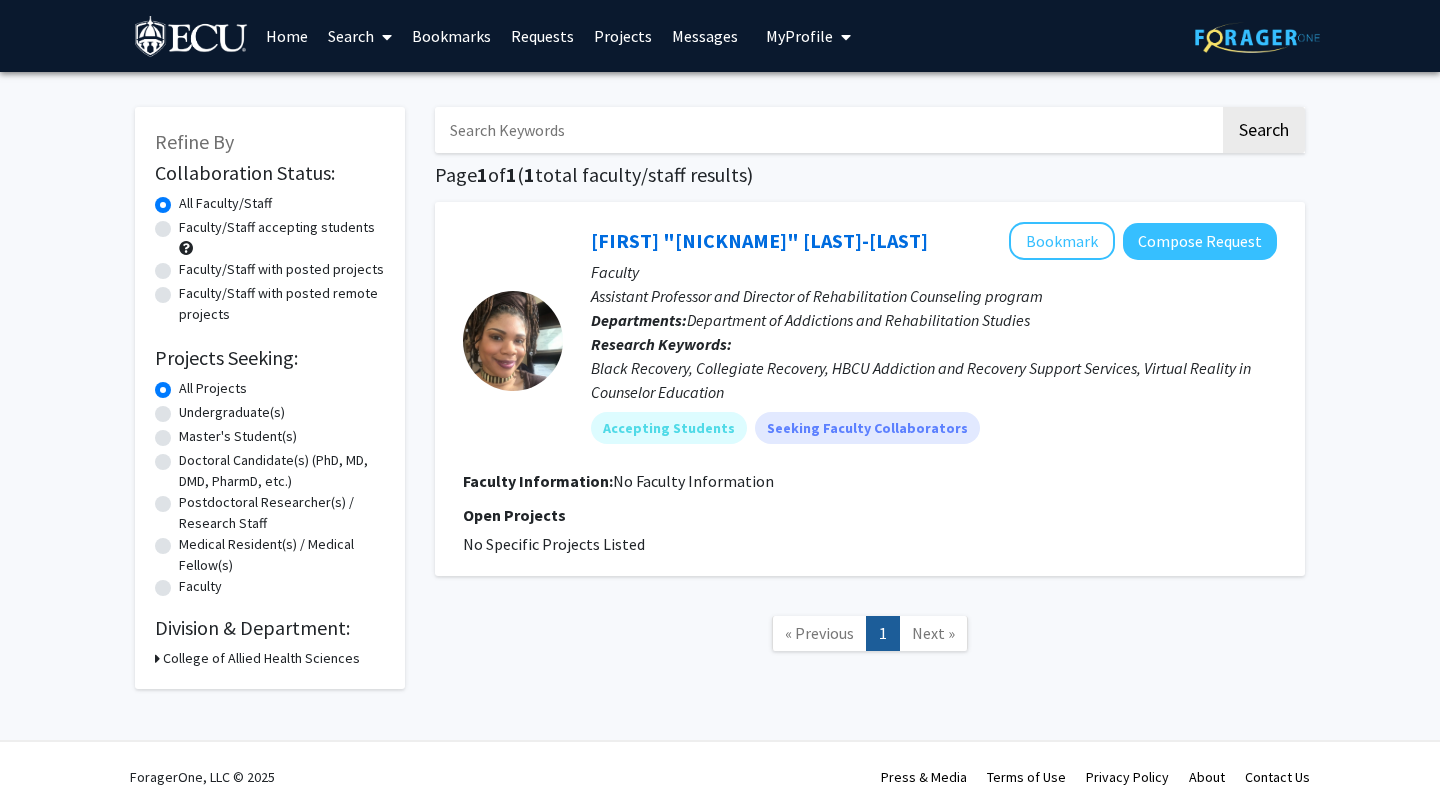 click on "College of Allied Health Sciences" at bounding box center [261, 658] 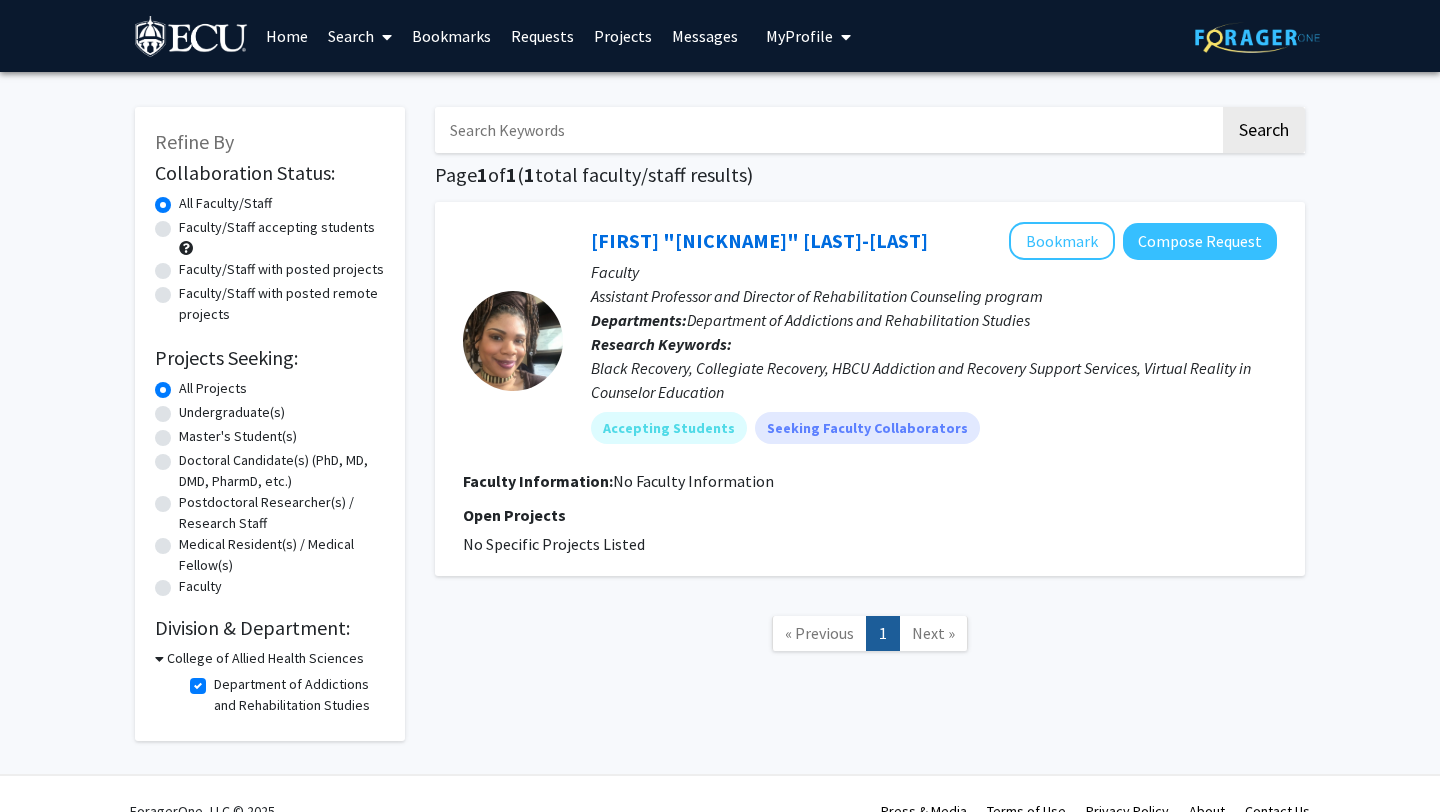 click on "Department of Addictions and Rehabilitation Studies" 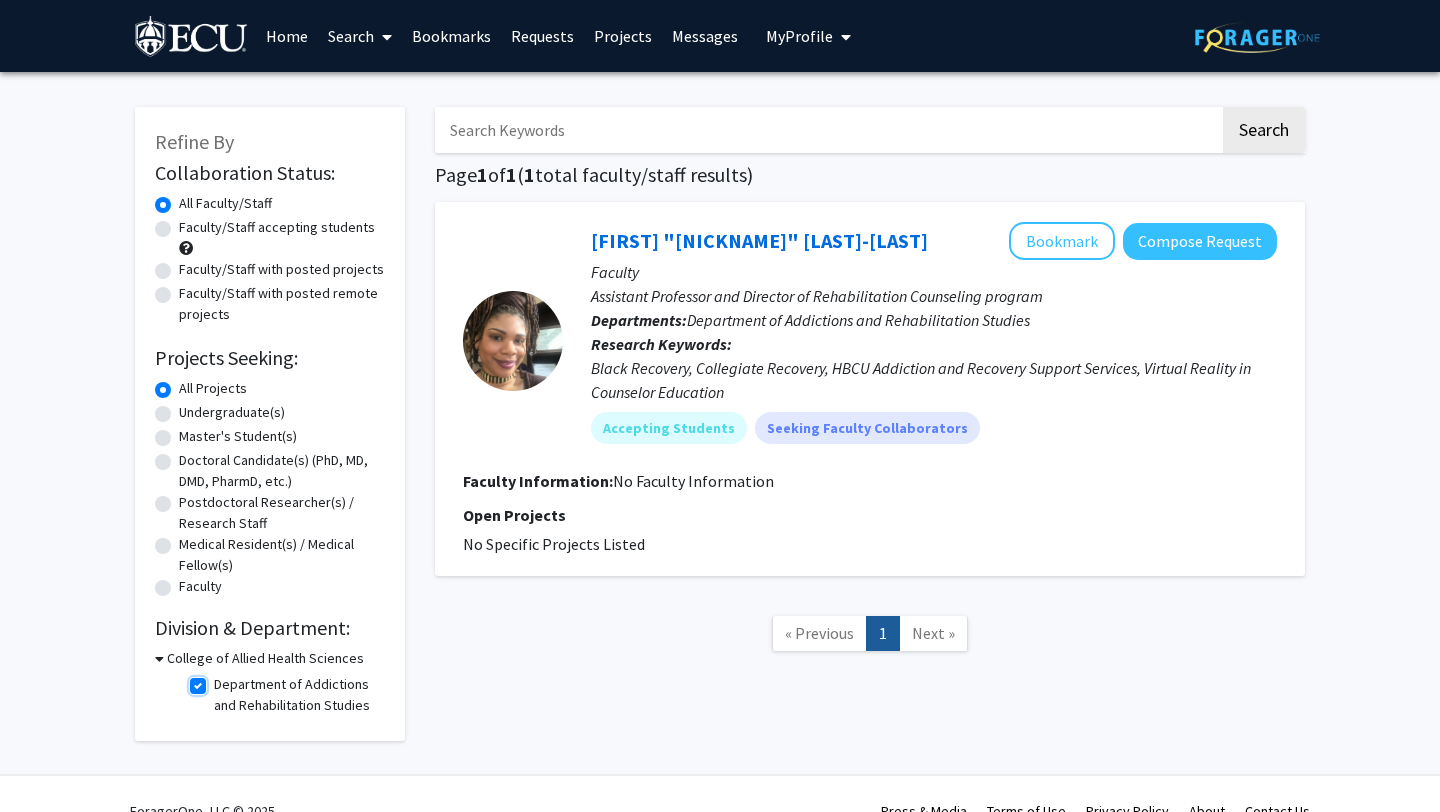 click on "Department of Addictions and Rehabilitation Studies" at bounding box center (220, 680) 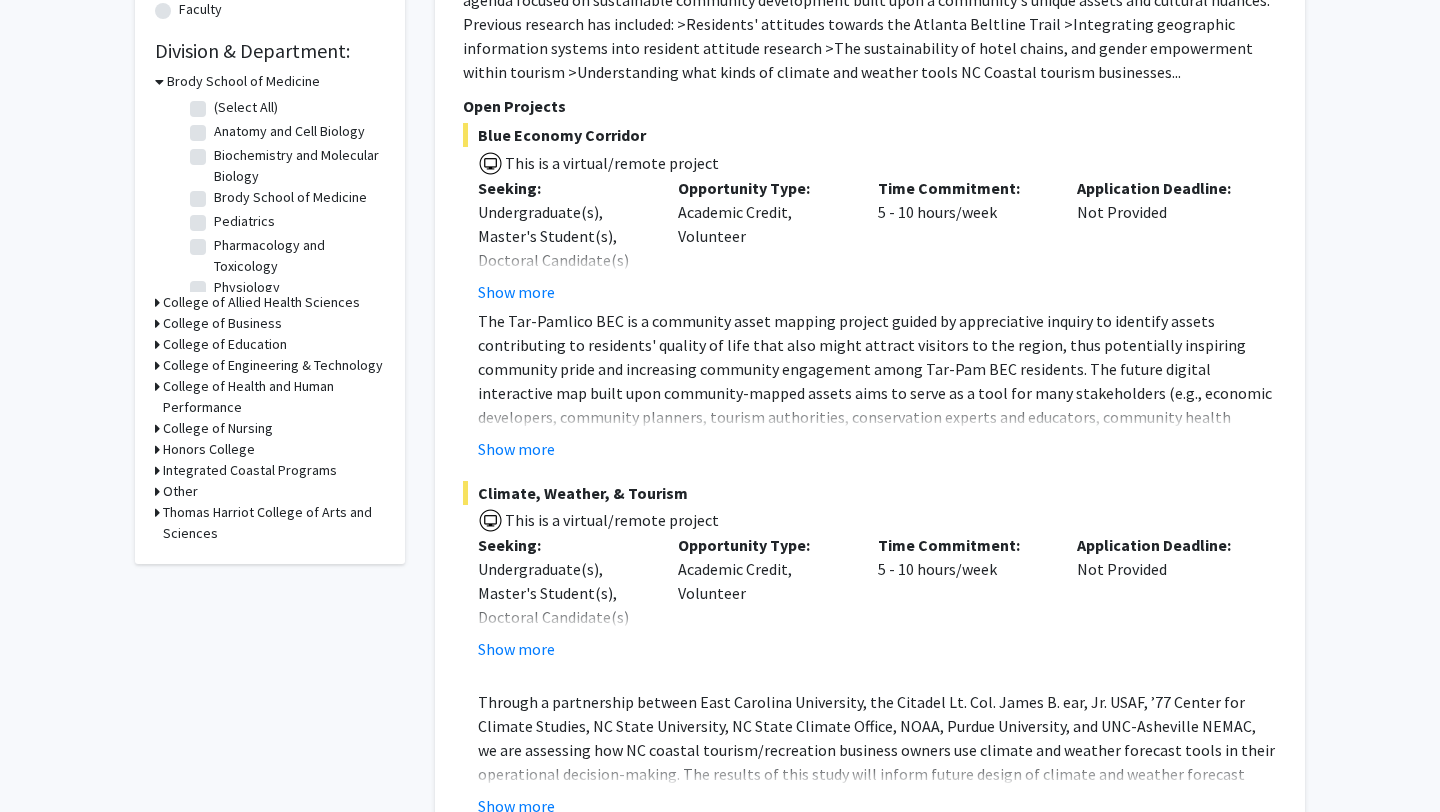 scroll, scrollTop: 582, scrollLeft: 0, axis: vertical 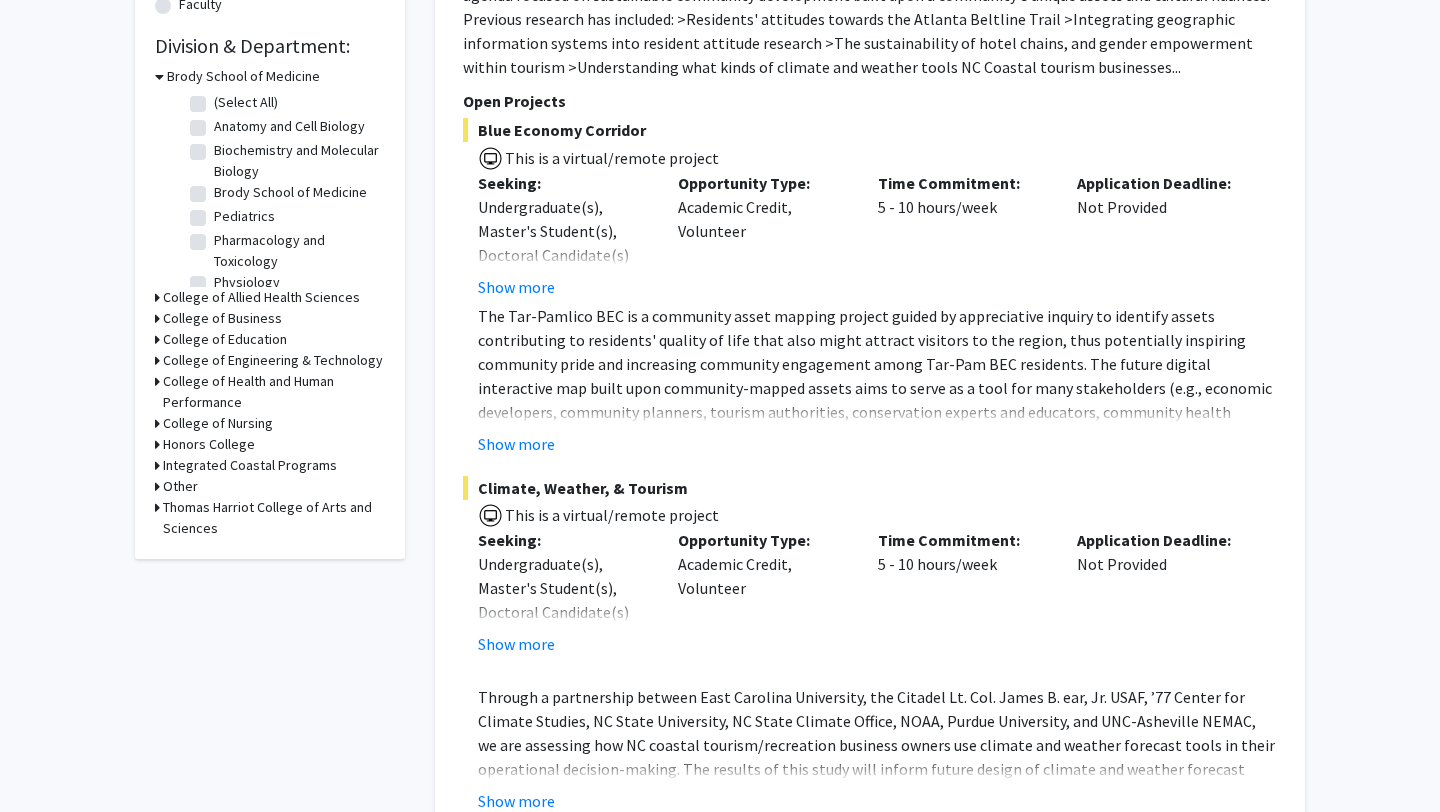 click on "College of Health and Human Performance" at bounding box center (274, 392) 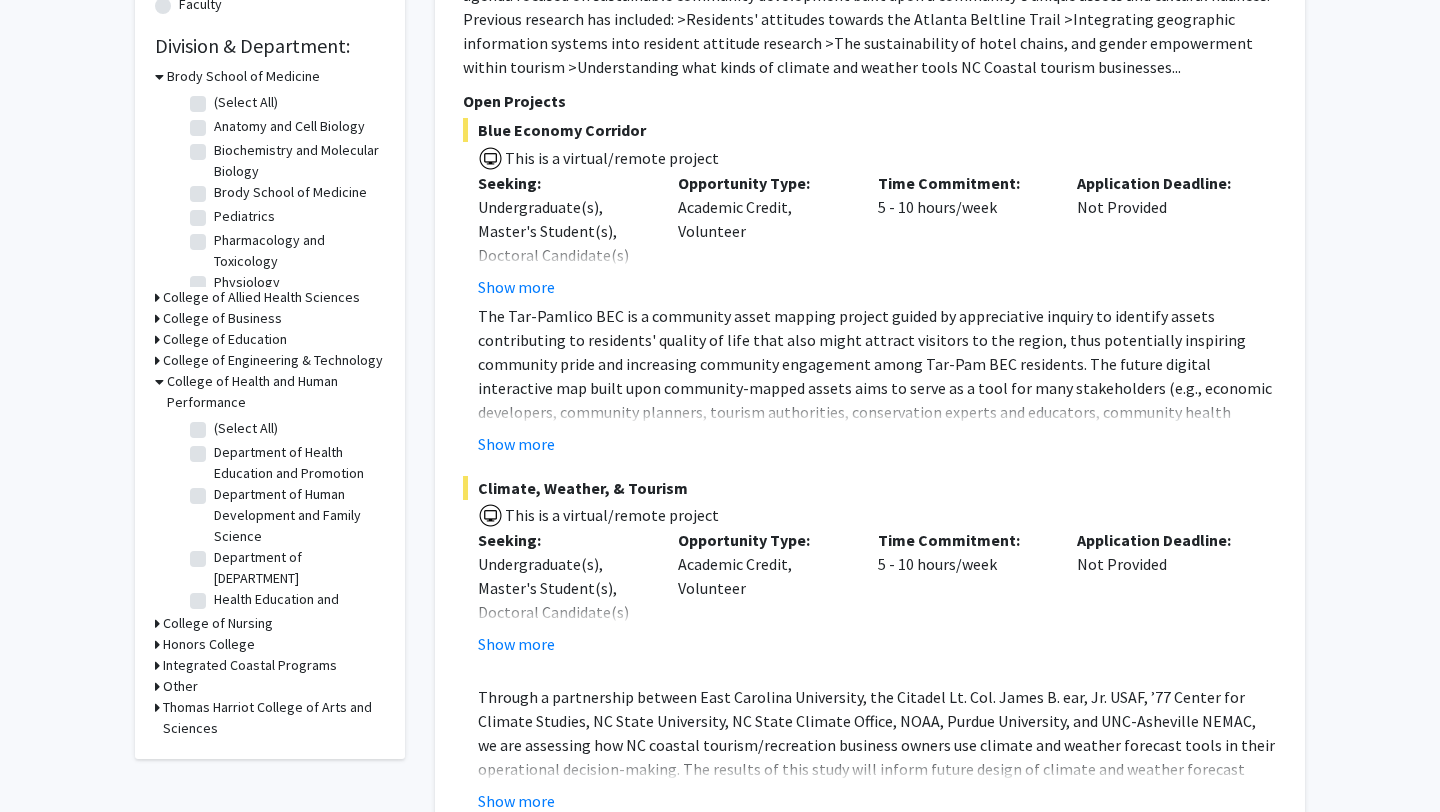 click on "Department of Health Education and Promotion" 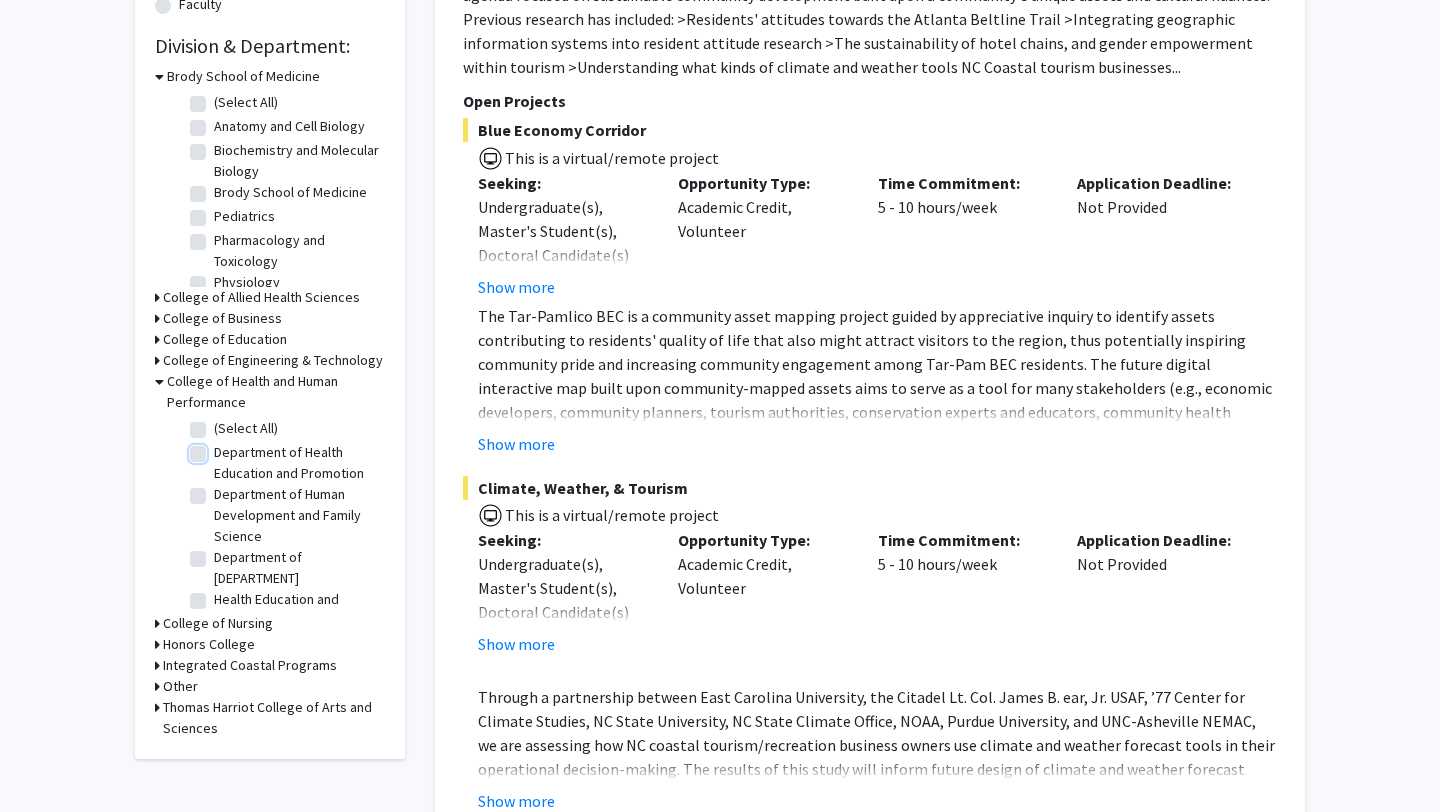 click on "Department of Health Education and Promotion" at bounding box center [220, 448] 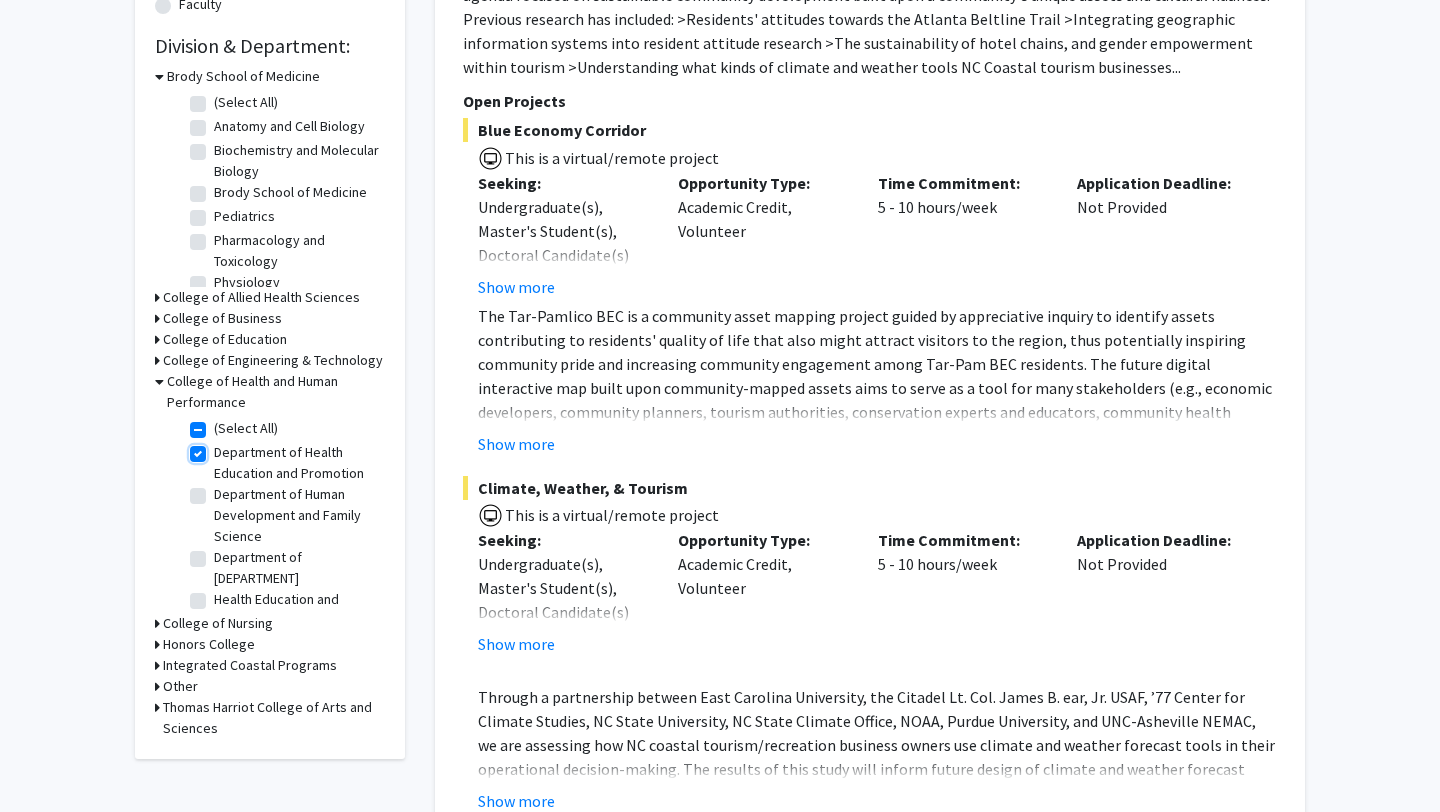 checkbox on "true" 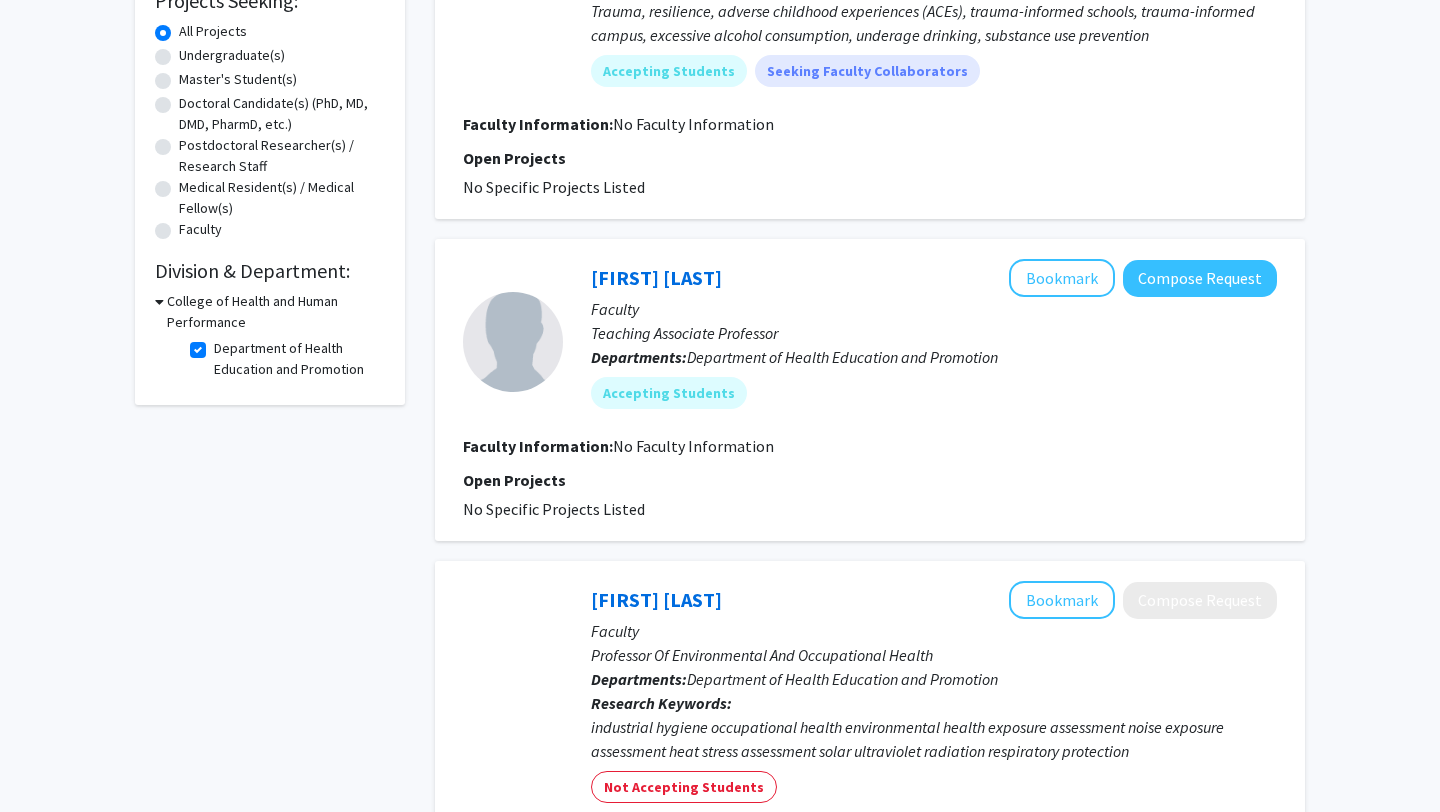 scroll, scrollTop: 239, scrollLeft: 0, axis: vertical 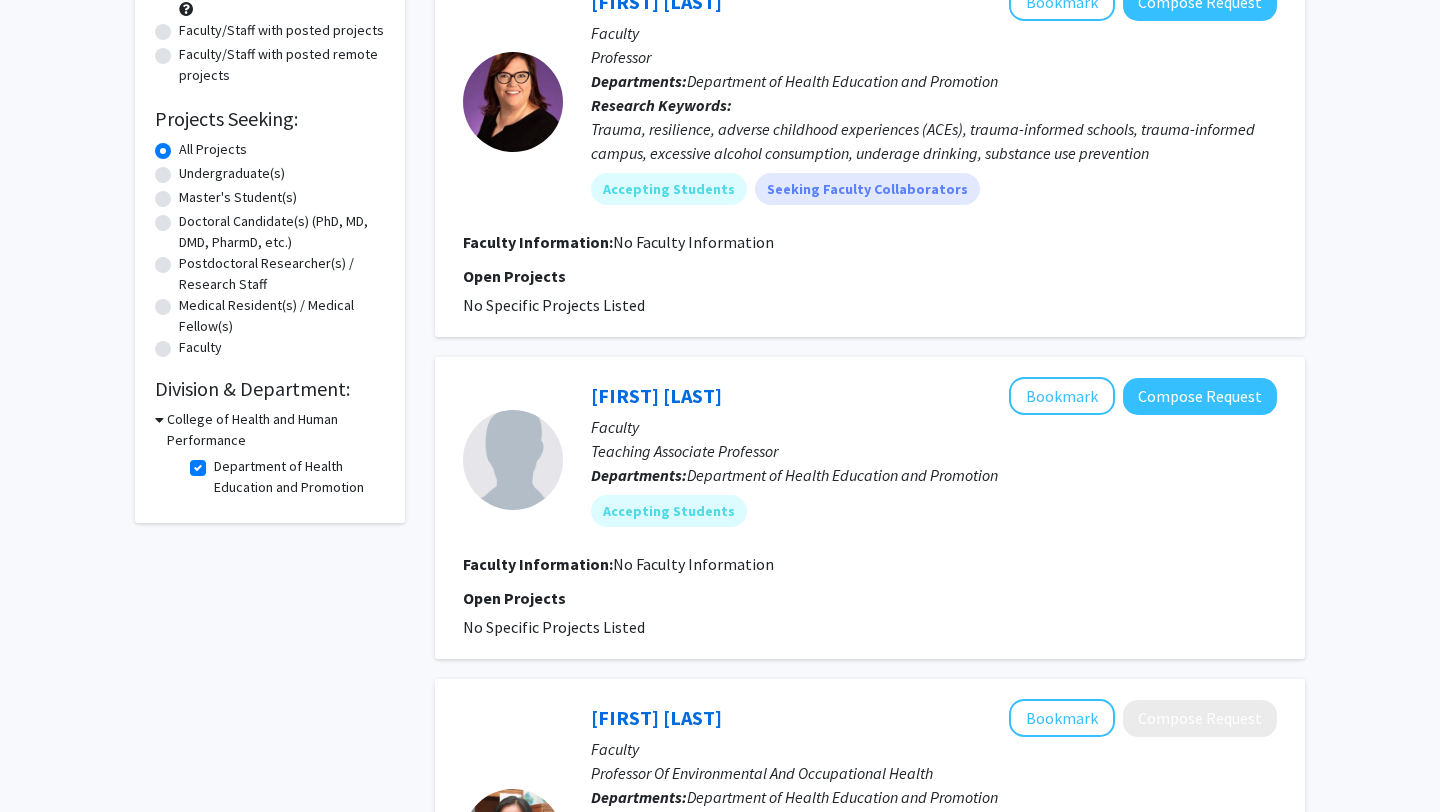click on "Department of Health Education and Promotion" 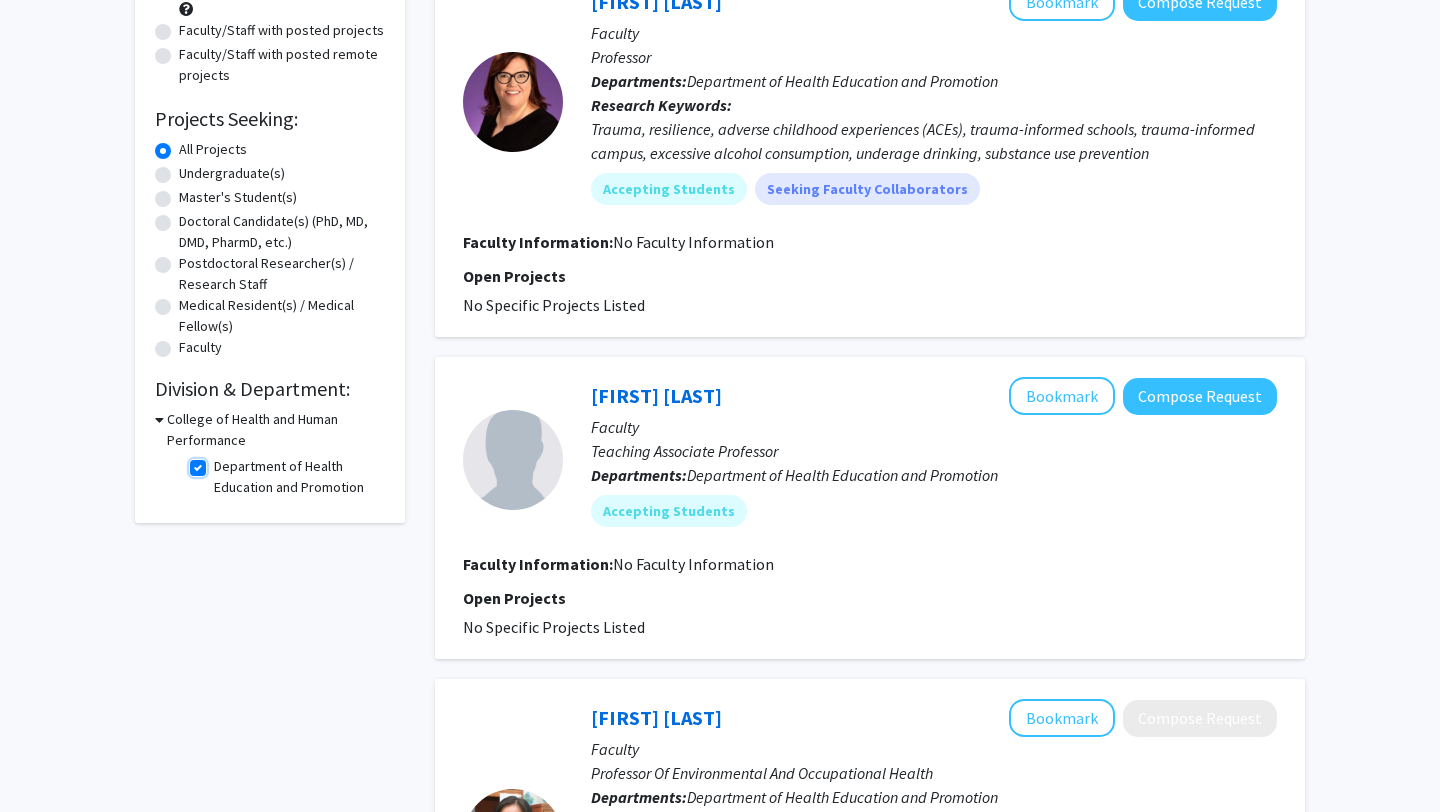 click on "Department of Health Education and Promotion" at bounding box center [220, 462] 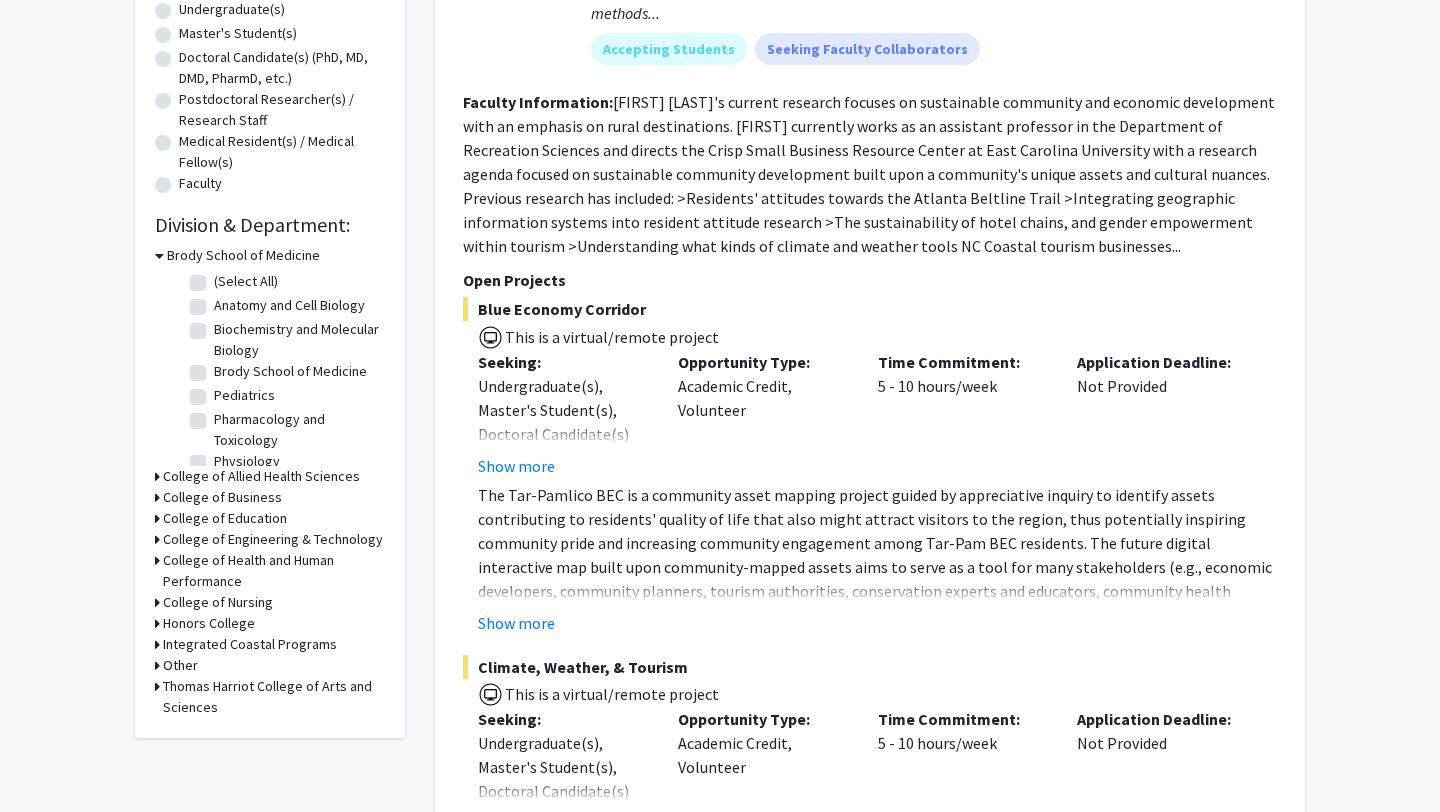 scroll, scrollTop: 410, scrollLeft: 0, axis: vertical 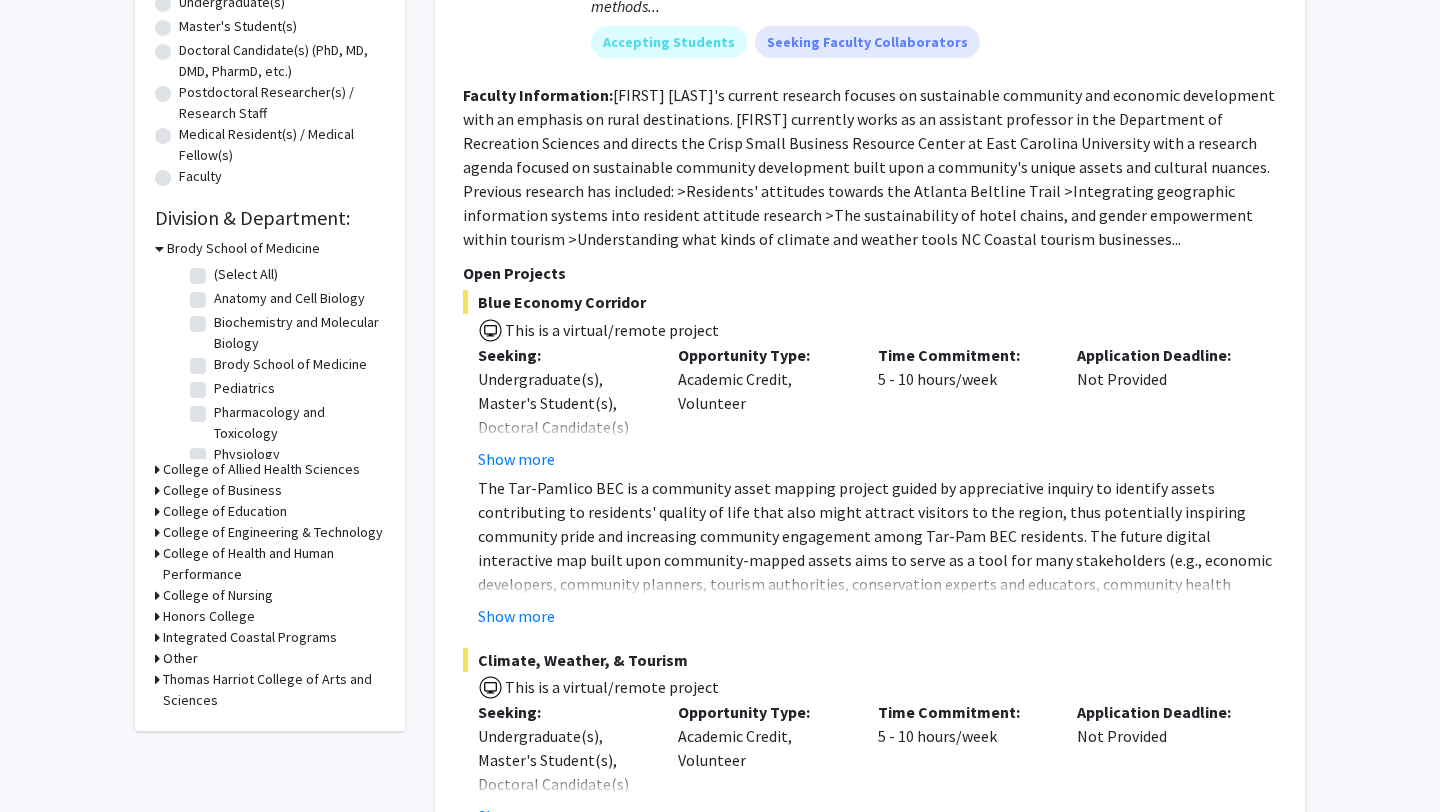 click on "College of Health and Human Performance" at bounding box center (274, 564) 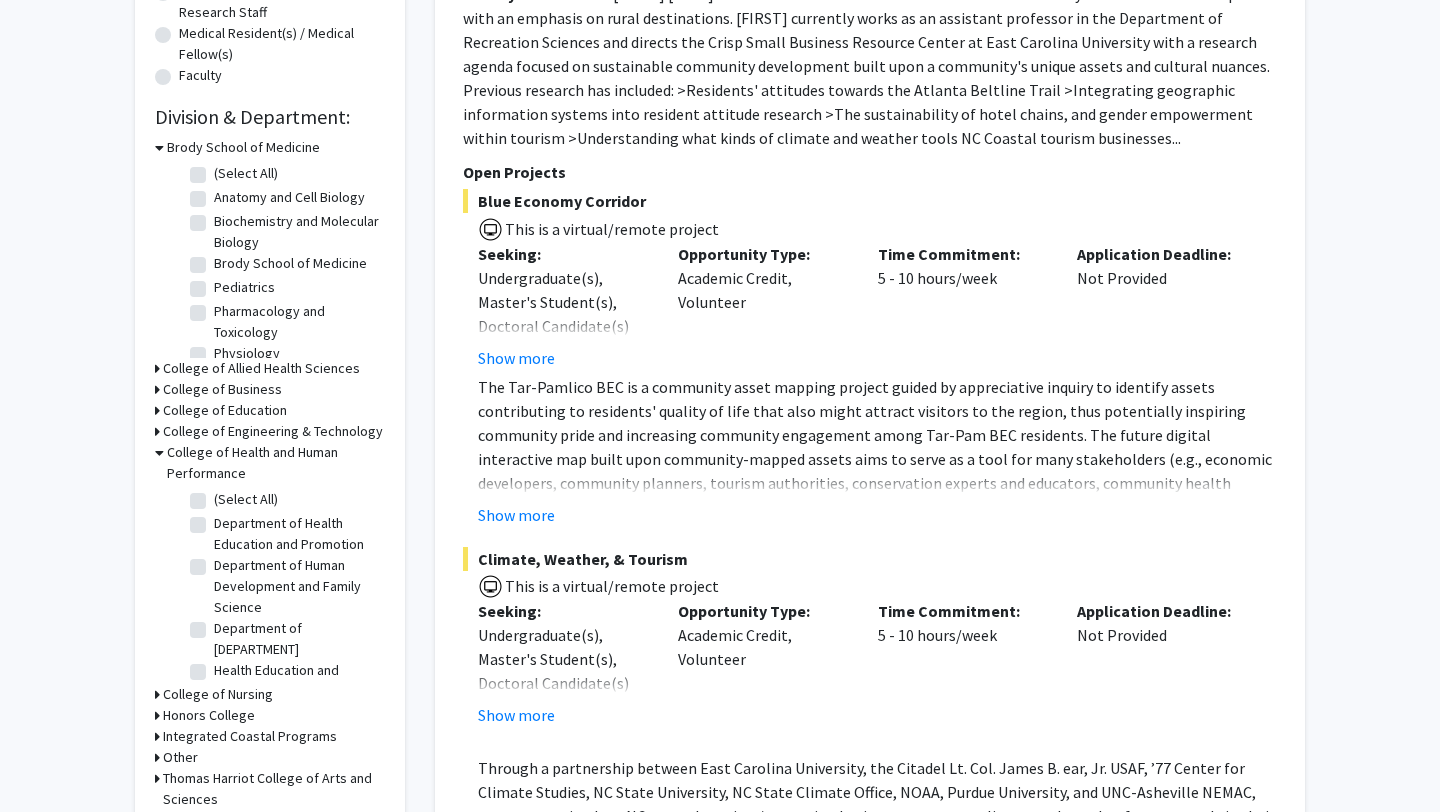 scroll, scrollTop: 547, scrollLeft: 0, axis: vertical 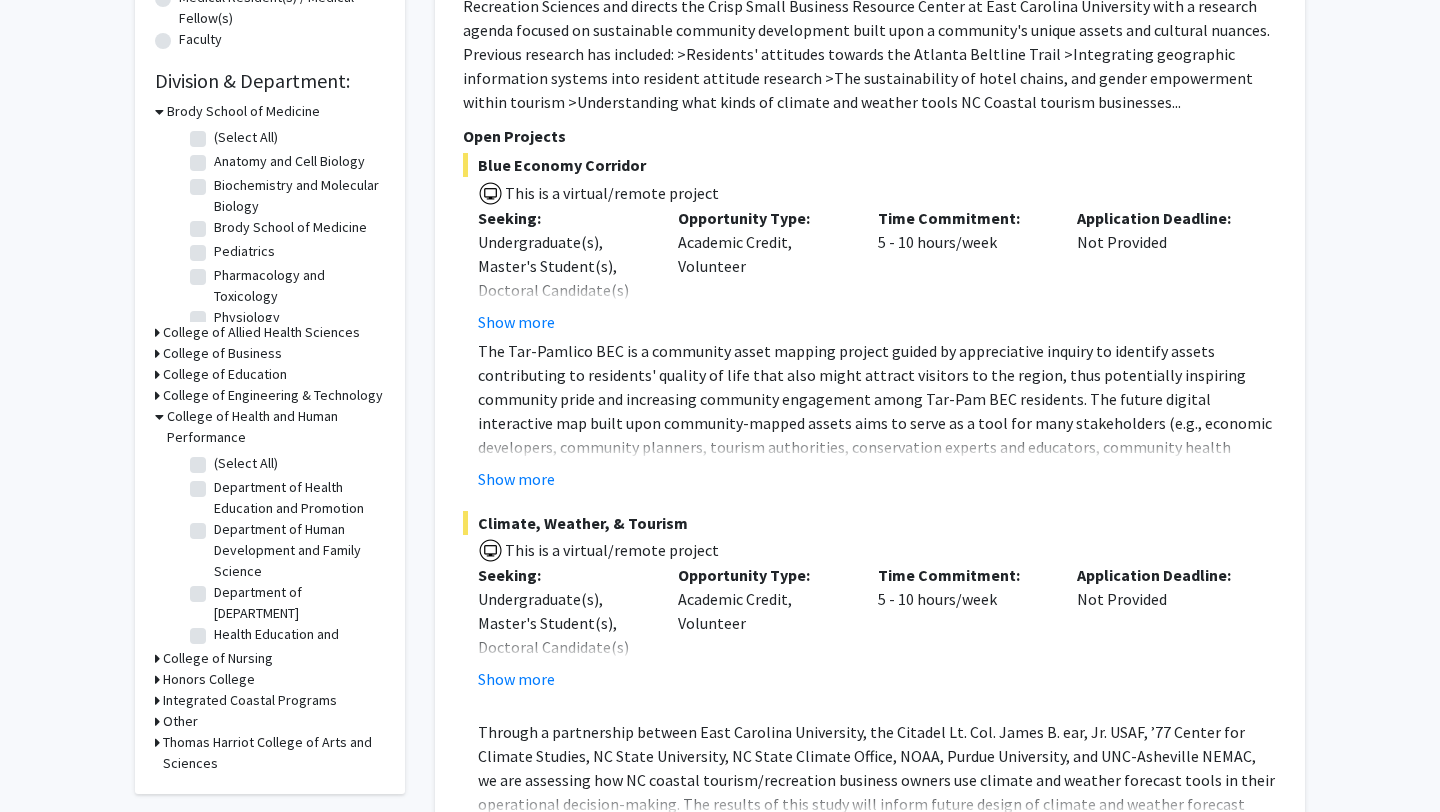 click on "Health Education and Promotion" 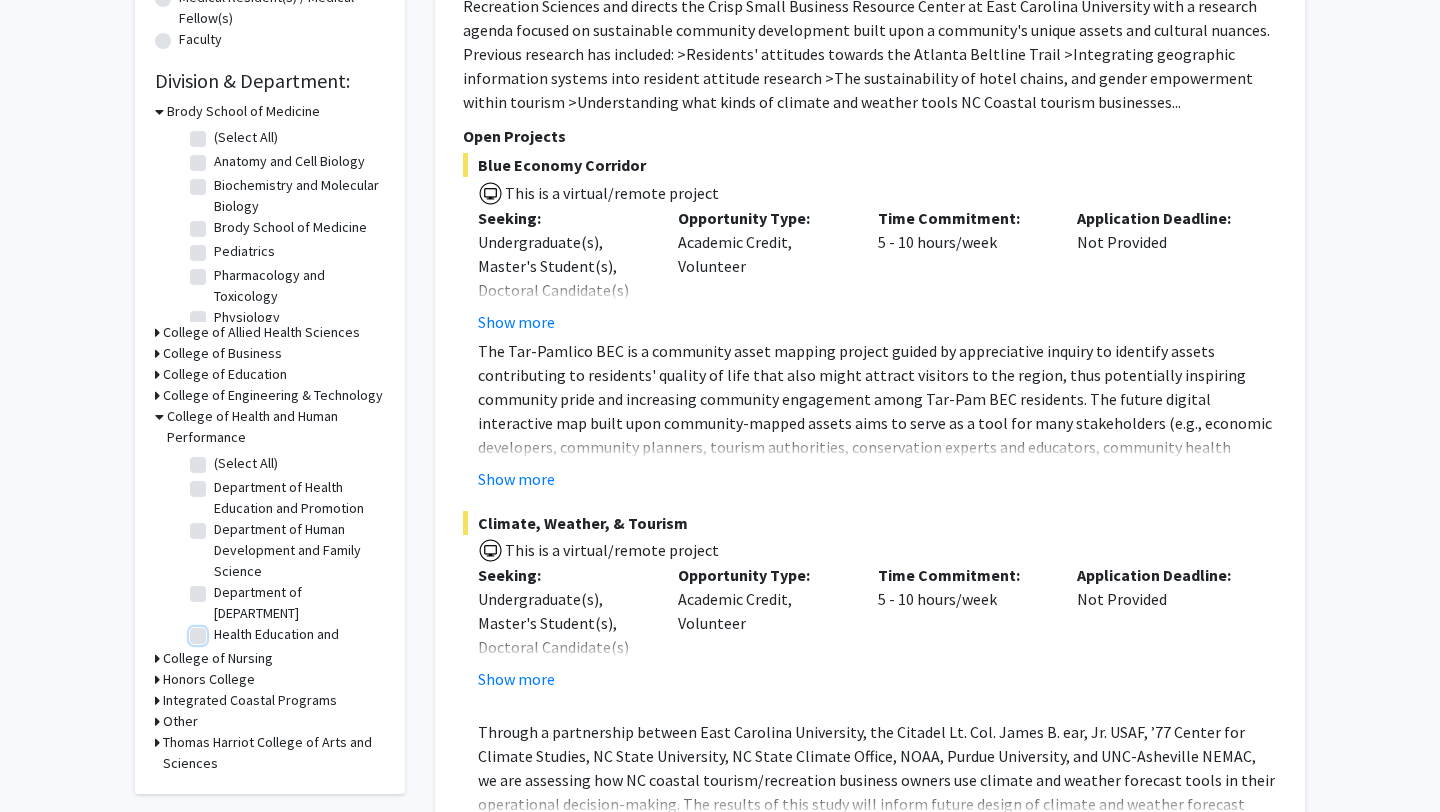 click on "Health Education and Promotion" at bounding box center (220, 630) 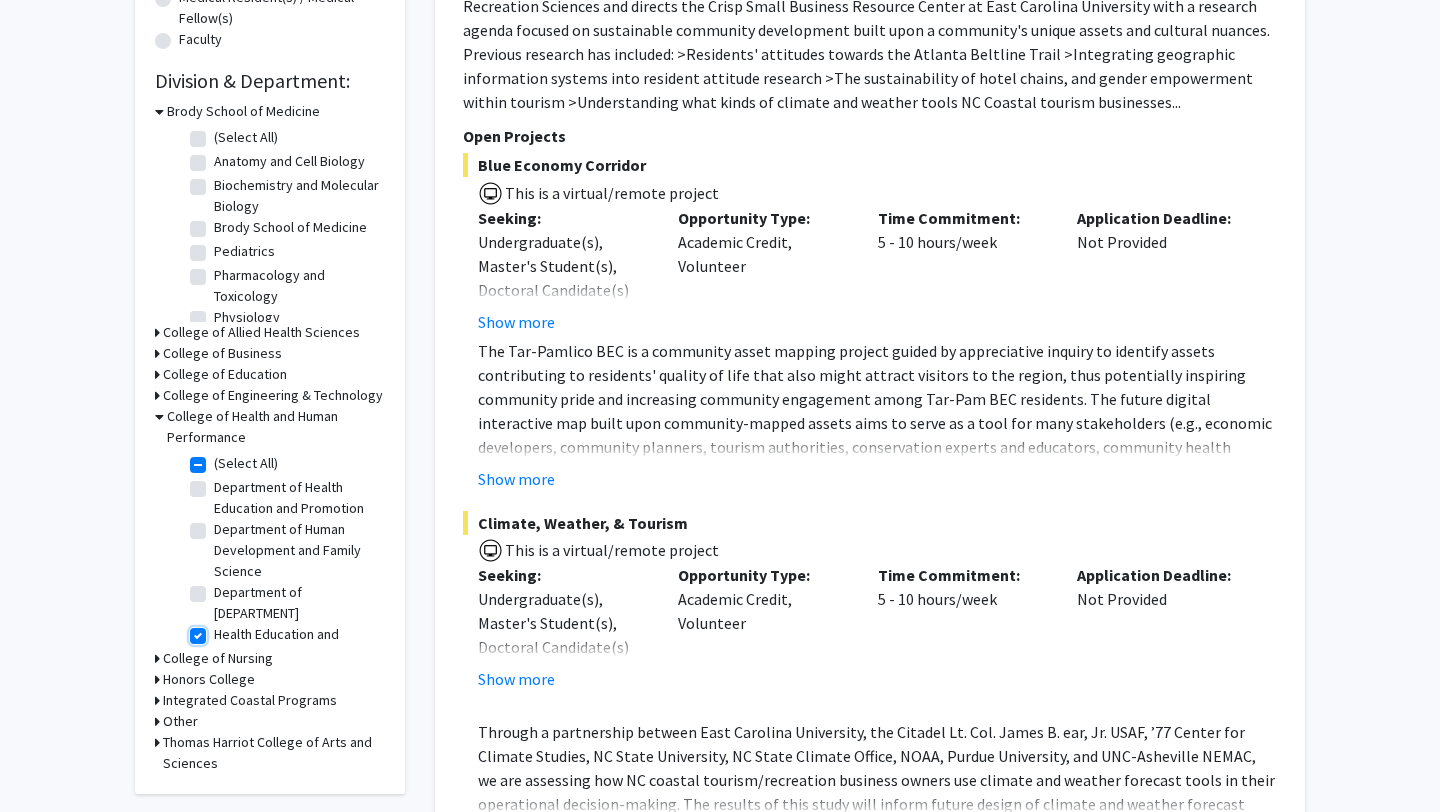 checkbox on "true" 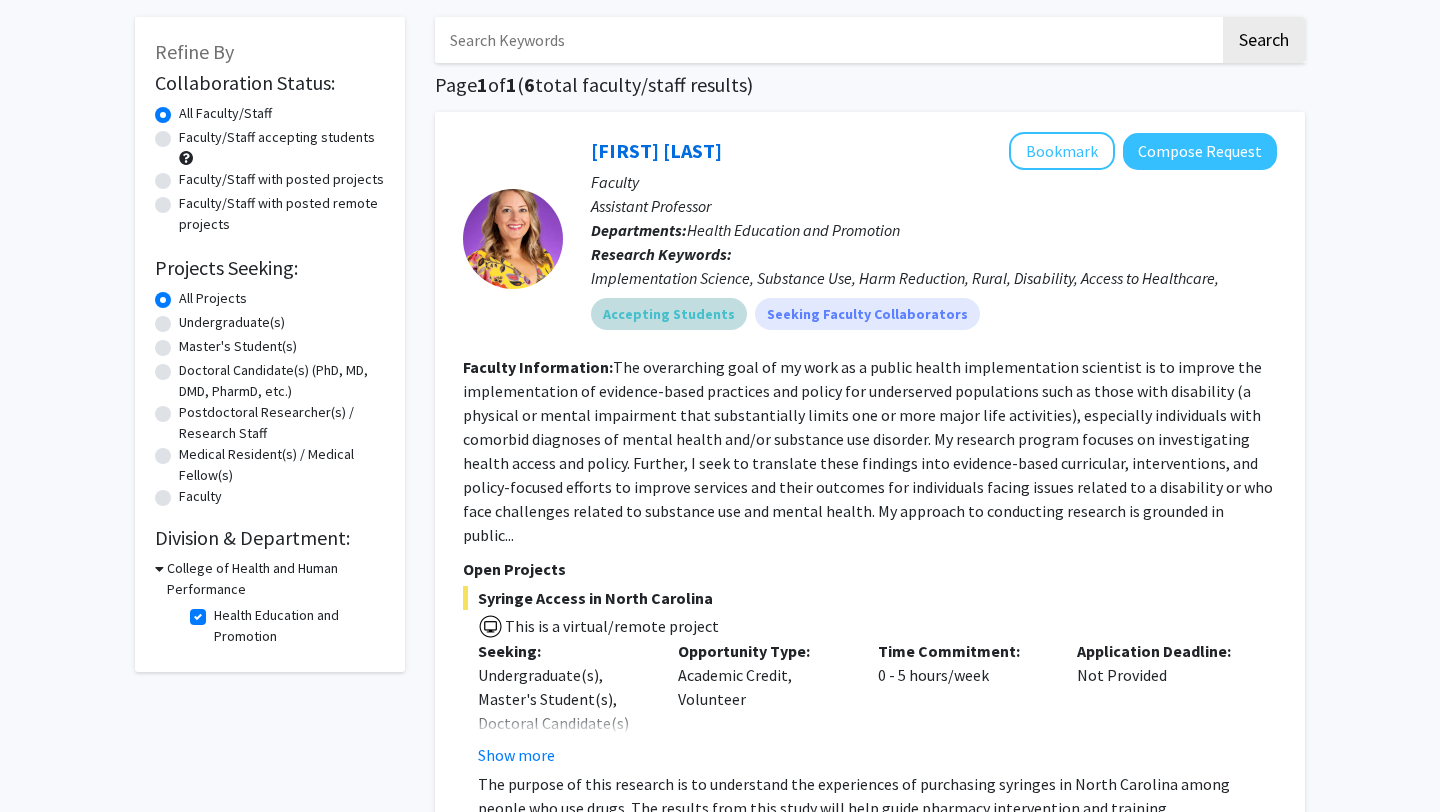 scroll, scrollTop: 0, scrollLeft: 0, axis: both 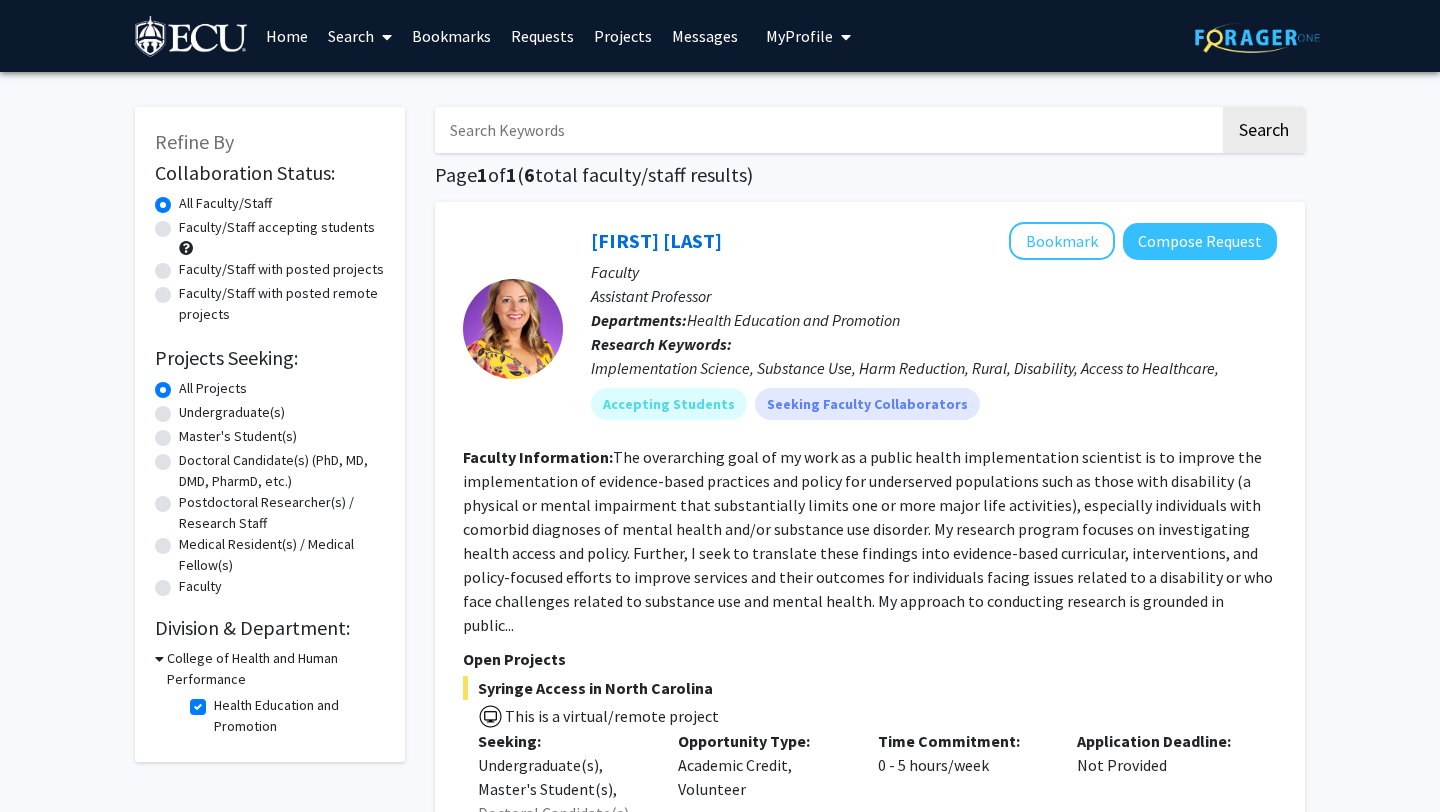 drag, startPoint x: 989, startPoint y: 145, endPoint x: 823, endPoint y: 138, distance: 166.14752 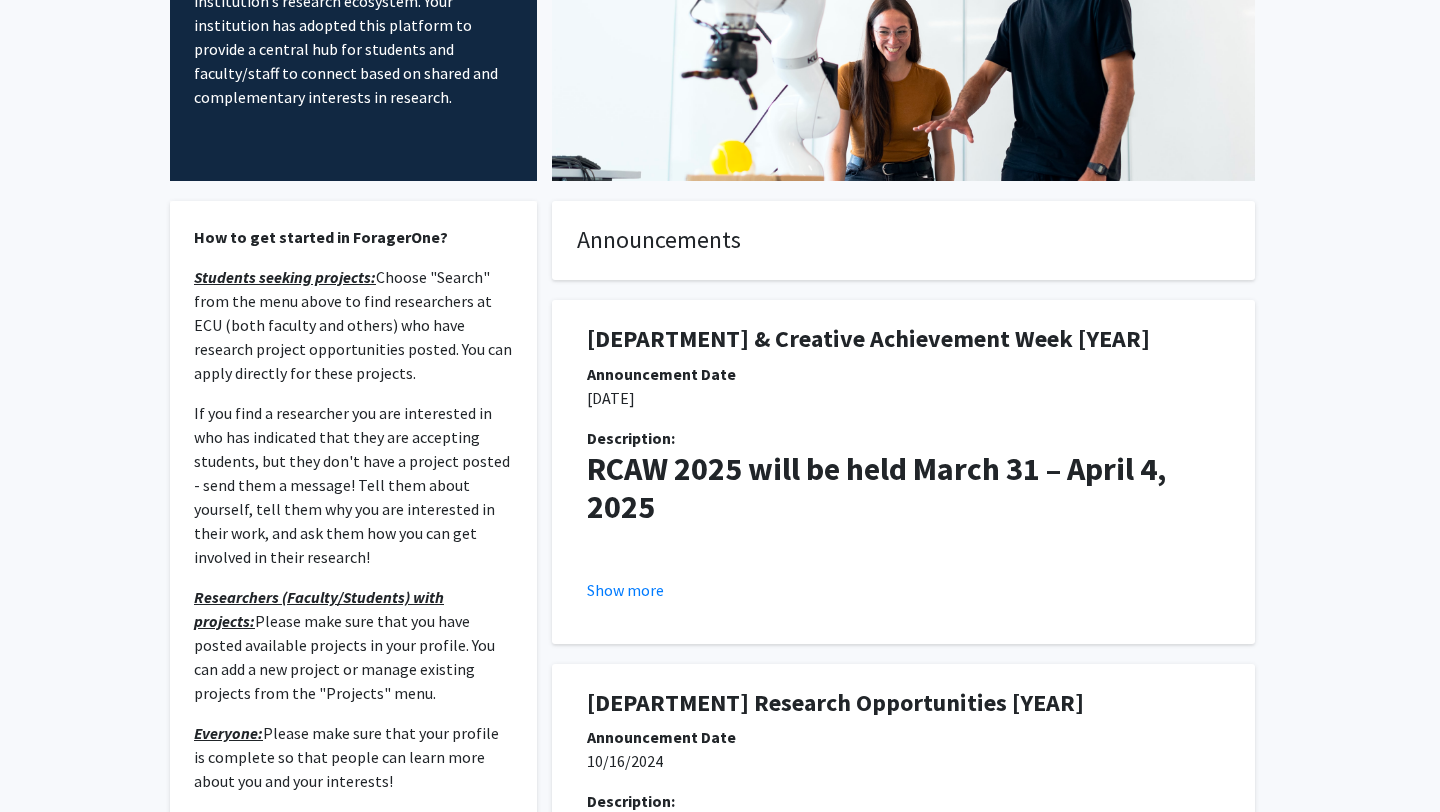 scroll, scrollTop: 0, scrollLeft: 0, axis: both 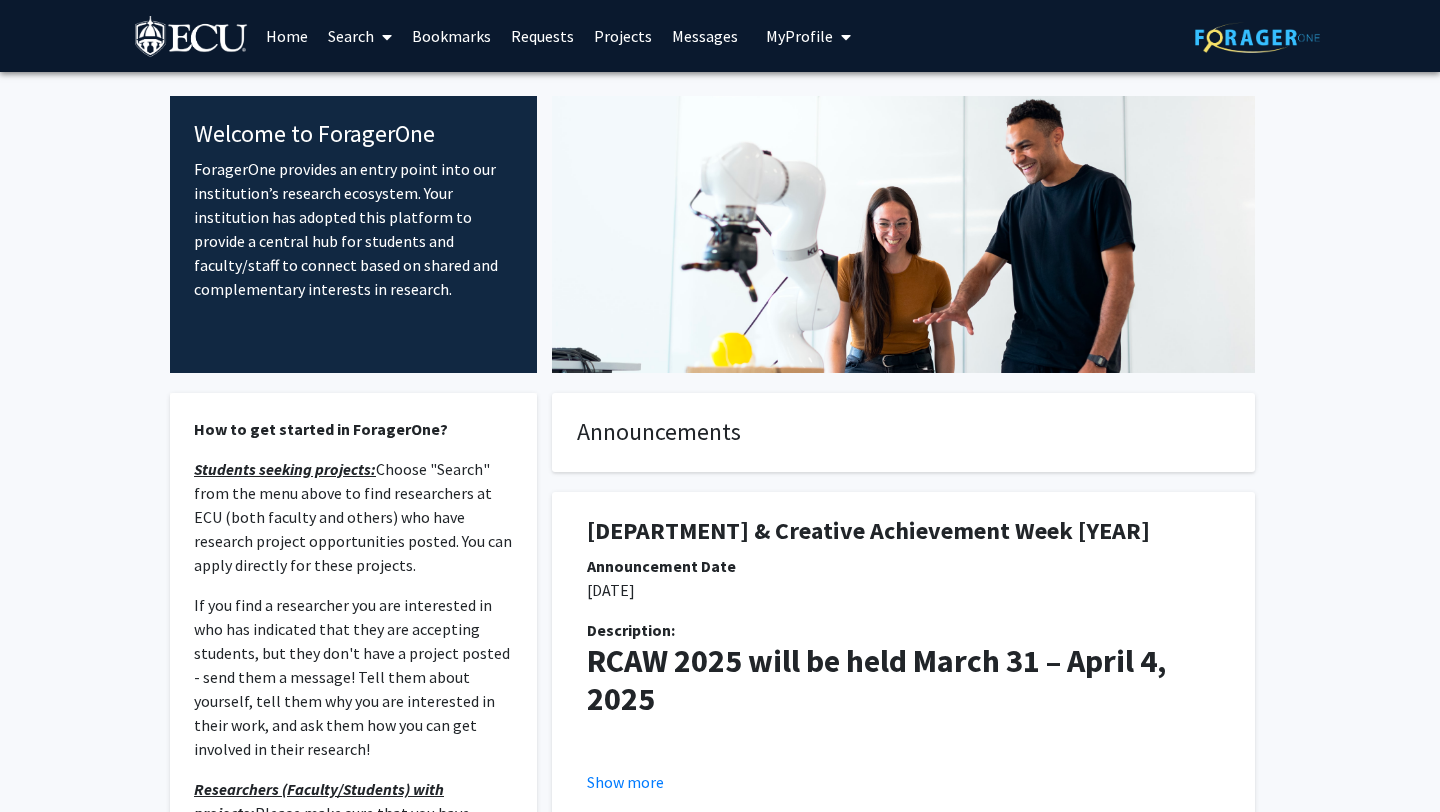 click on "Projects" at bounding box center [623, 36] 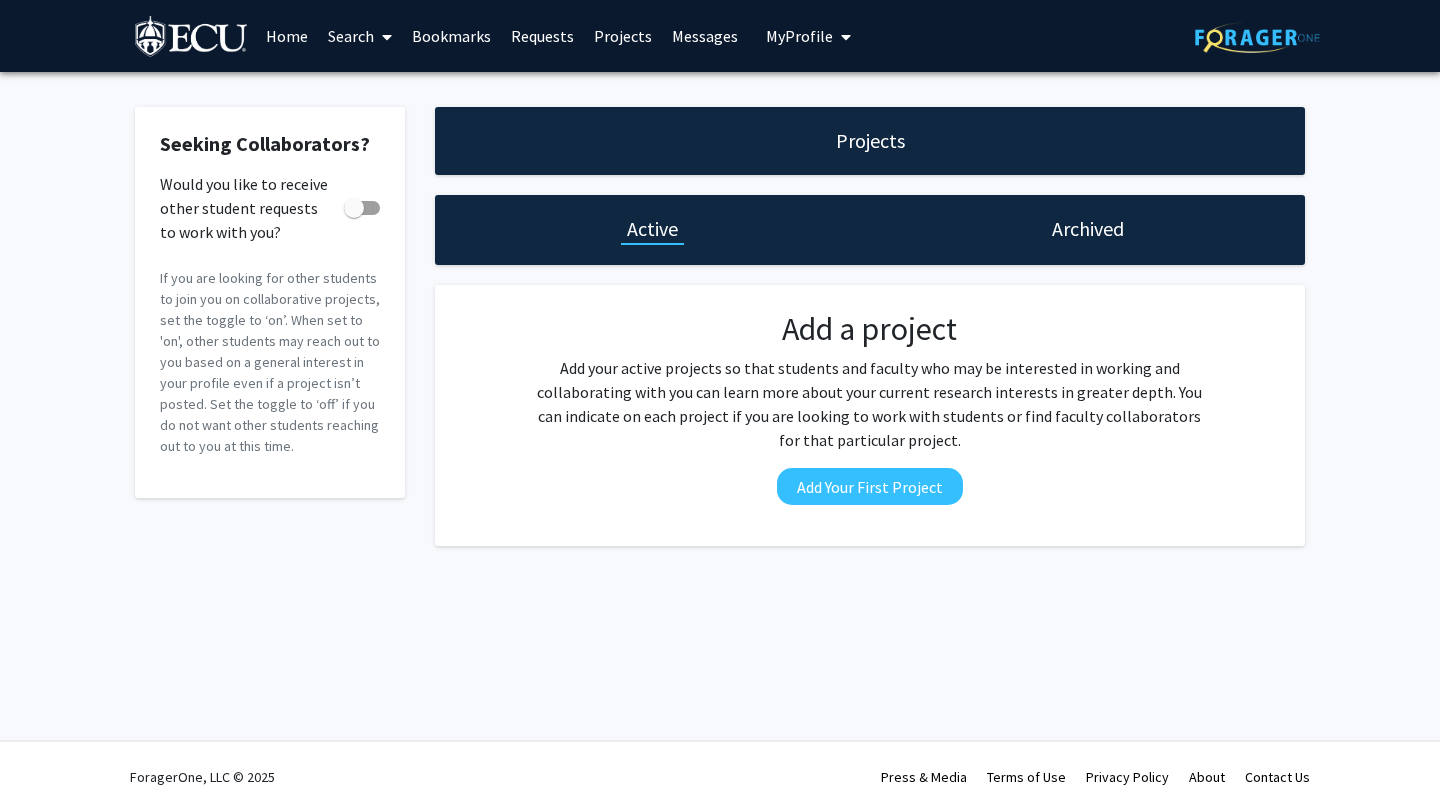 click on "My   Profile" at bounding box center (799, 36) 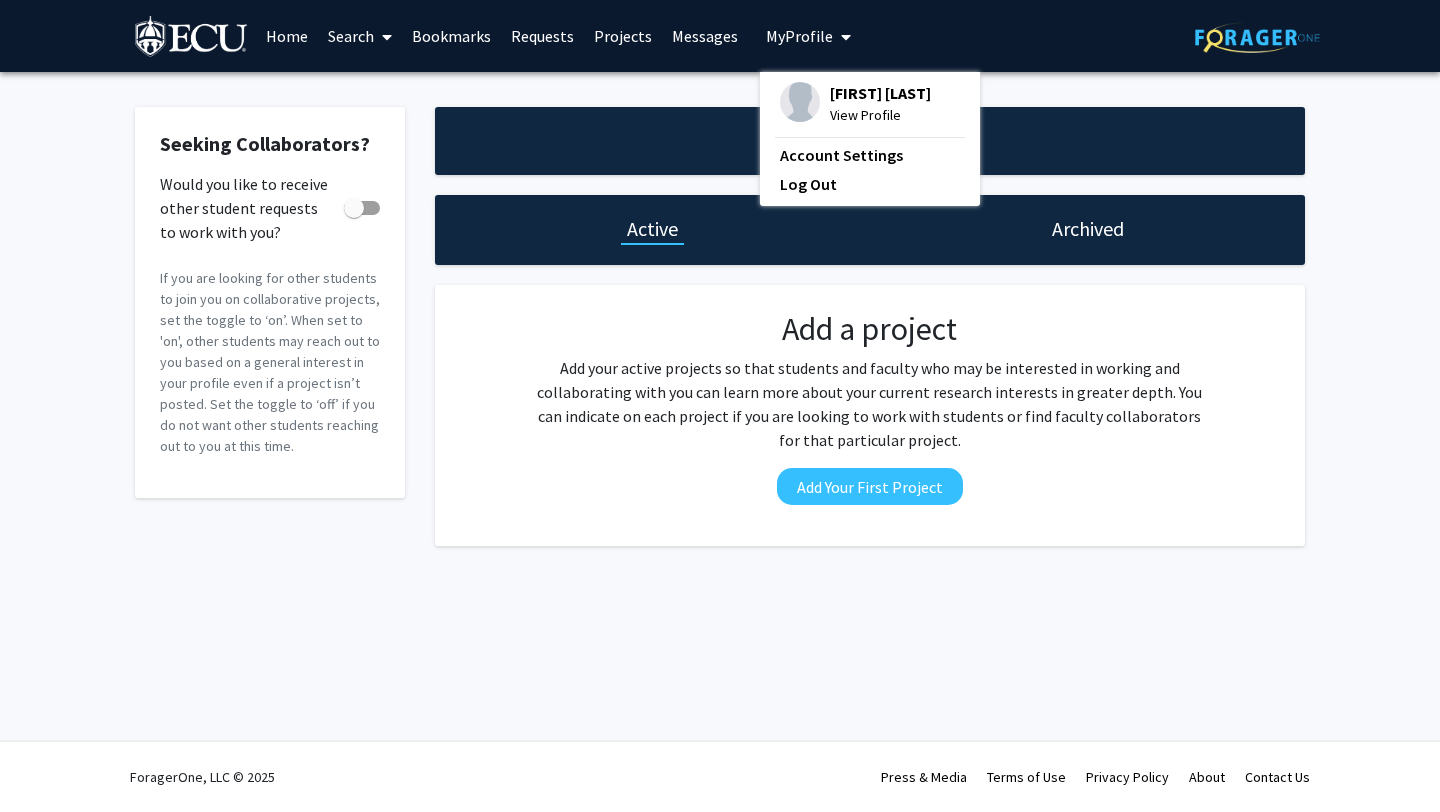 click on "Skip navigation Home Search Bookmarks Requests Projects Messages My Profile [LAST] [LAST] View Profile Account Settings Log Out" 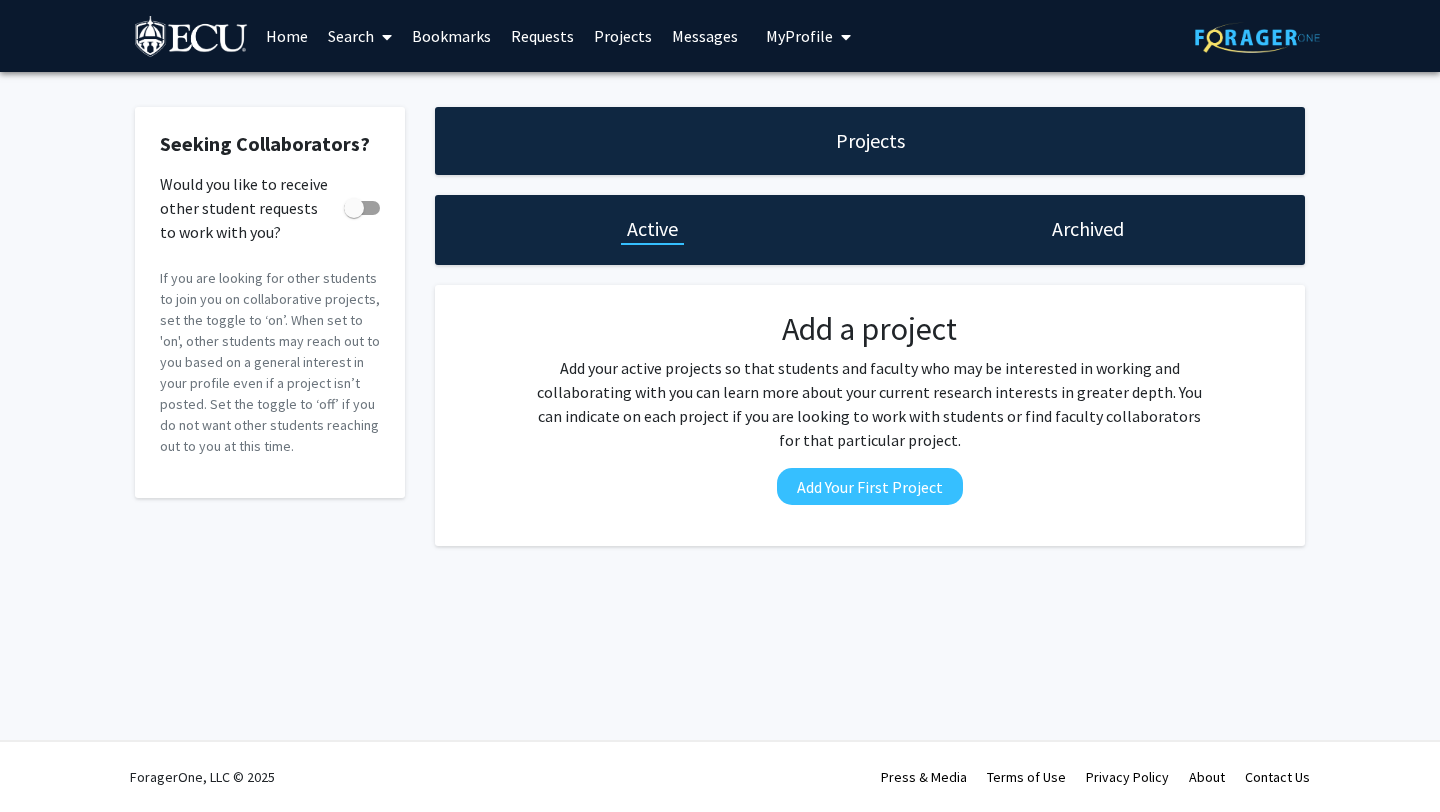 click on "Home" at bounding box center (287, 36) 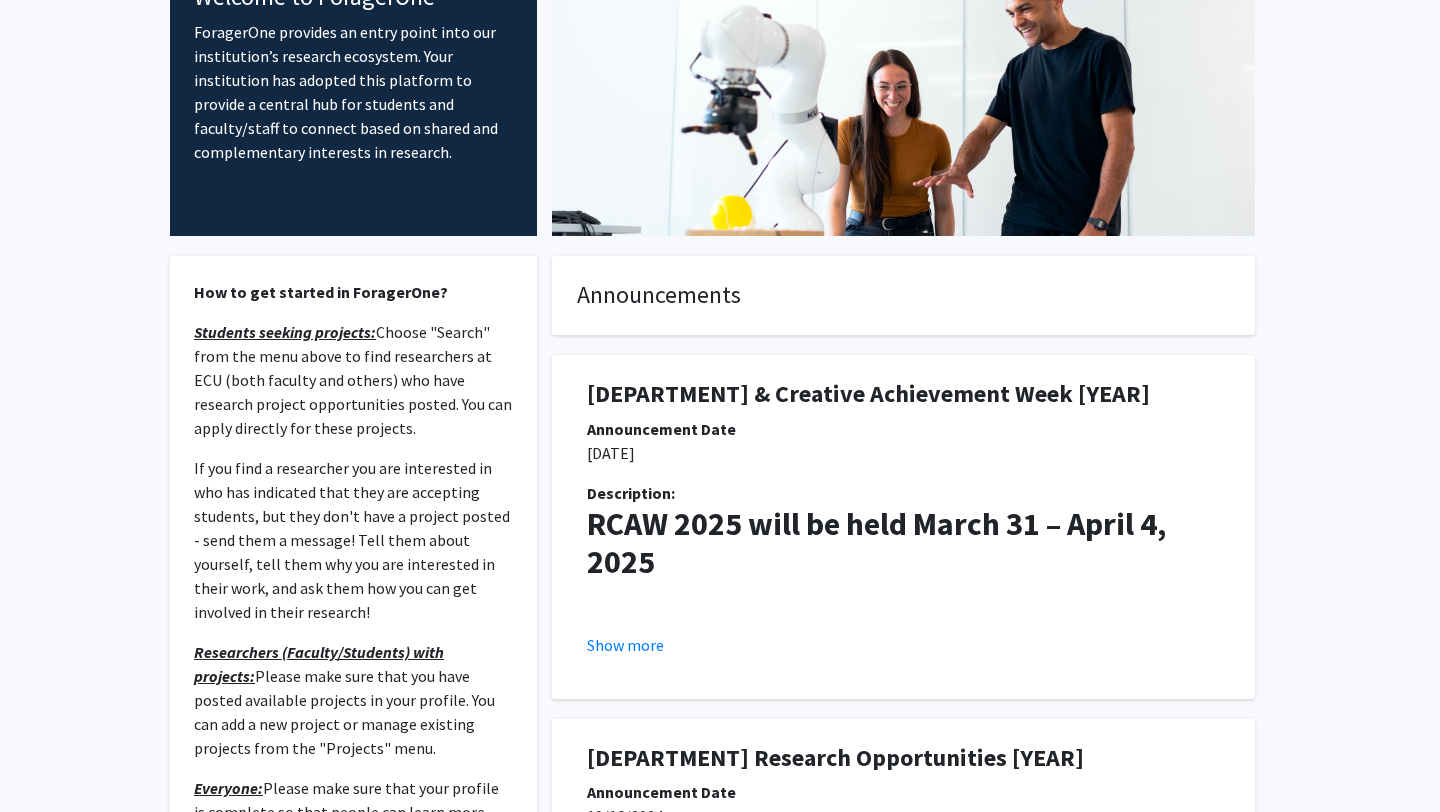 scroll, scrollTop: 0, scrollLeft: 0, axis: both 